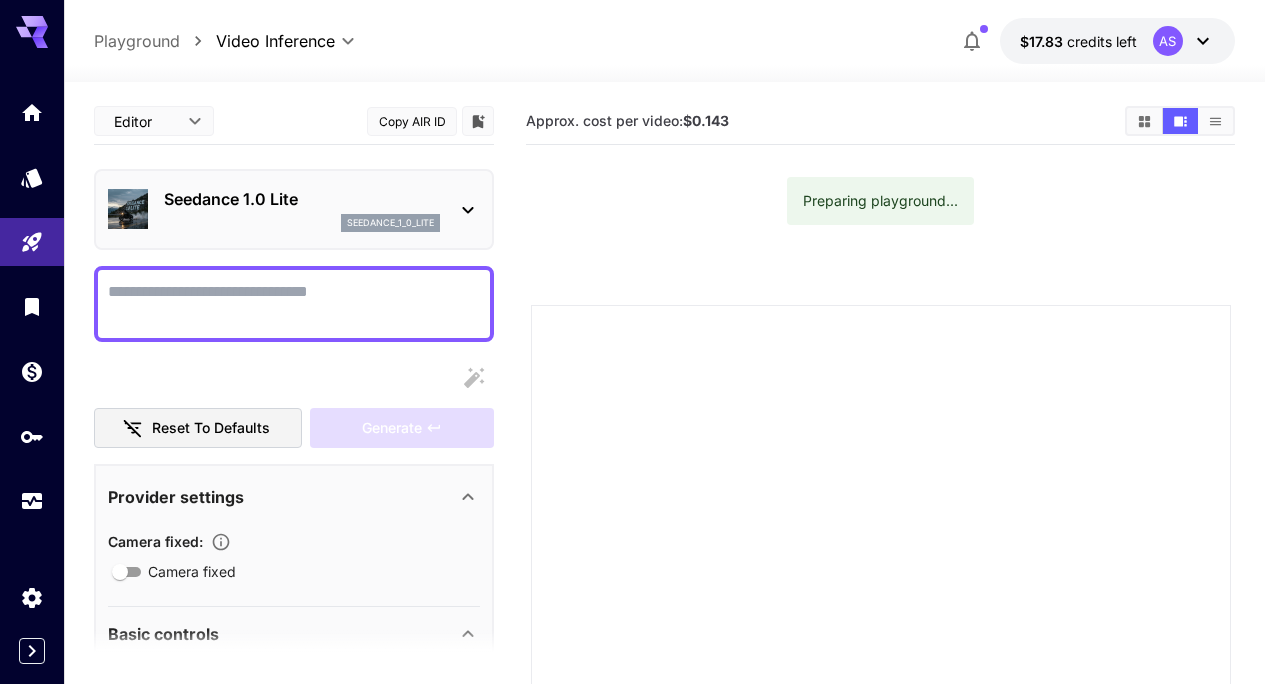 scroll, scrollTop: 0, scrollLeft: 0, axis: both 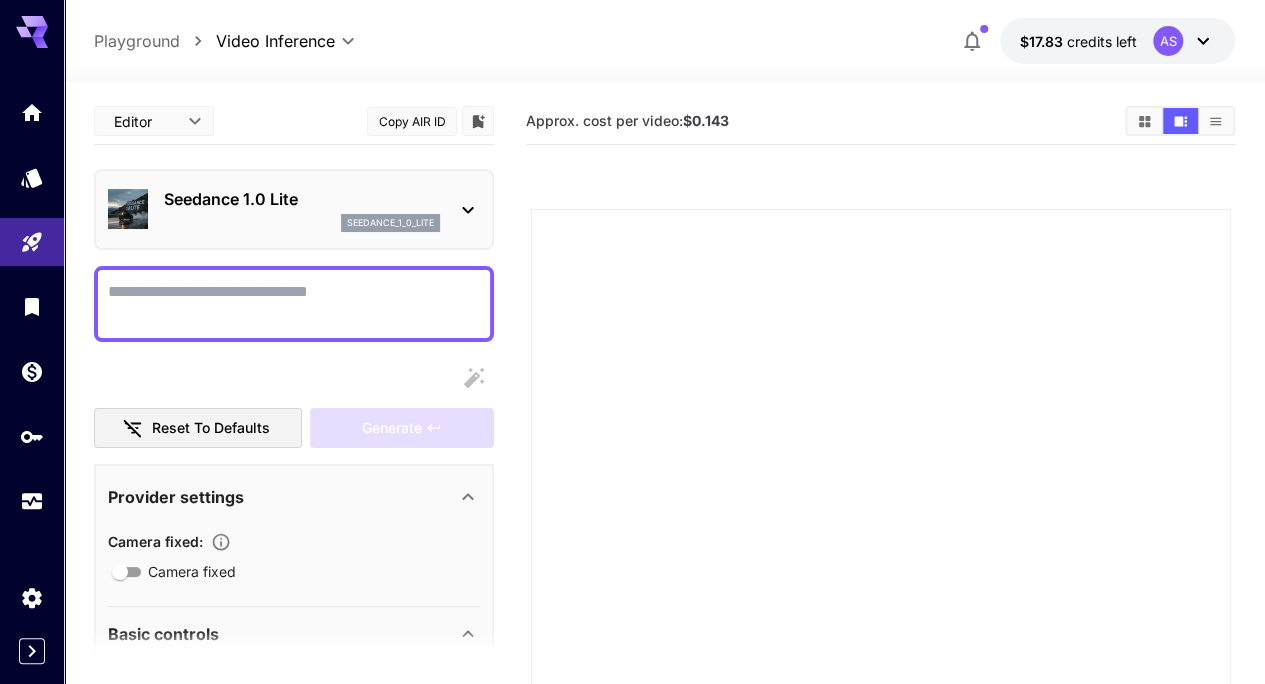 click at bounding box center (881, 559) 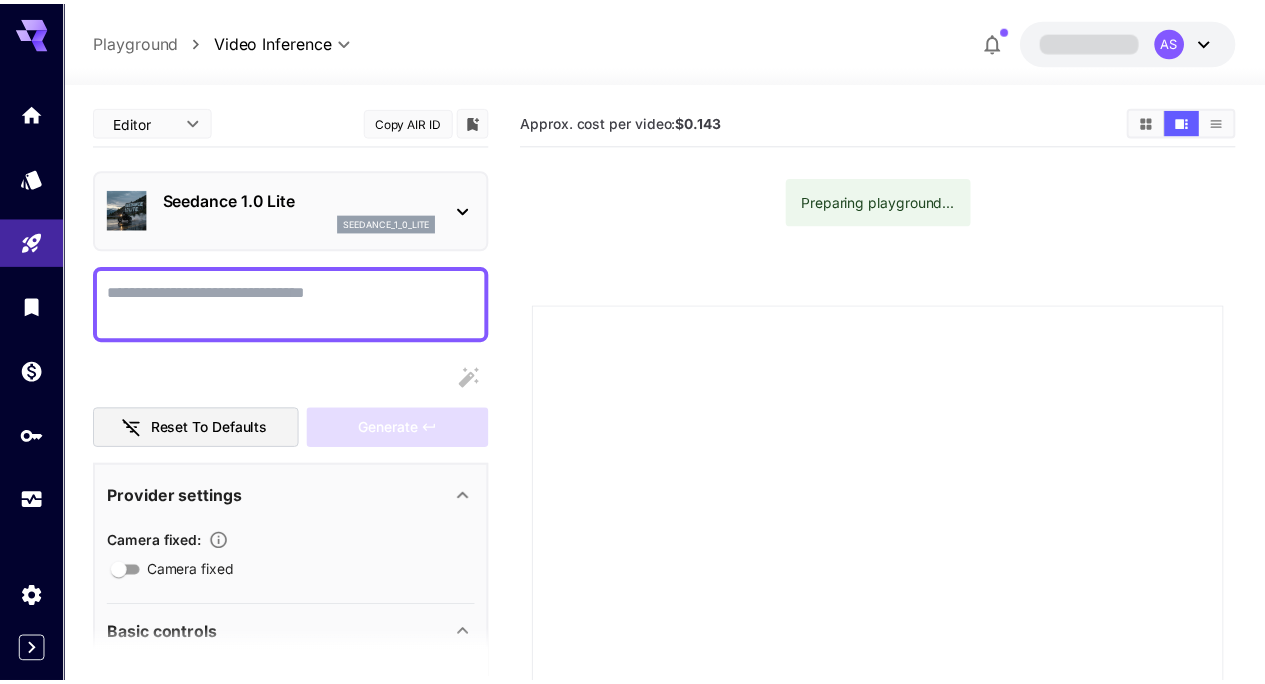 scroll, scrollTop: 0, scrollLeft: 0, axis: both 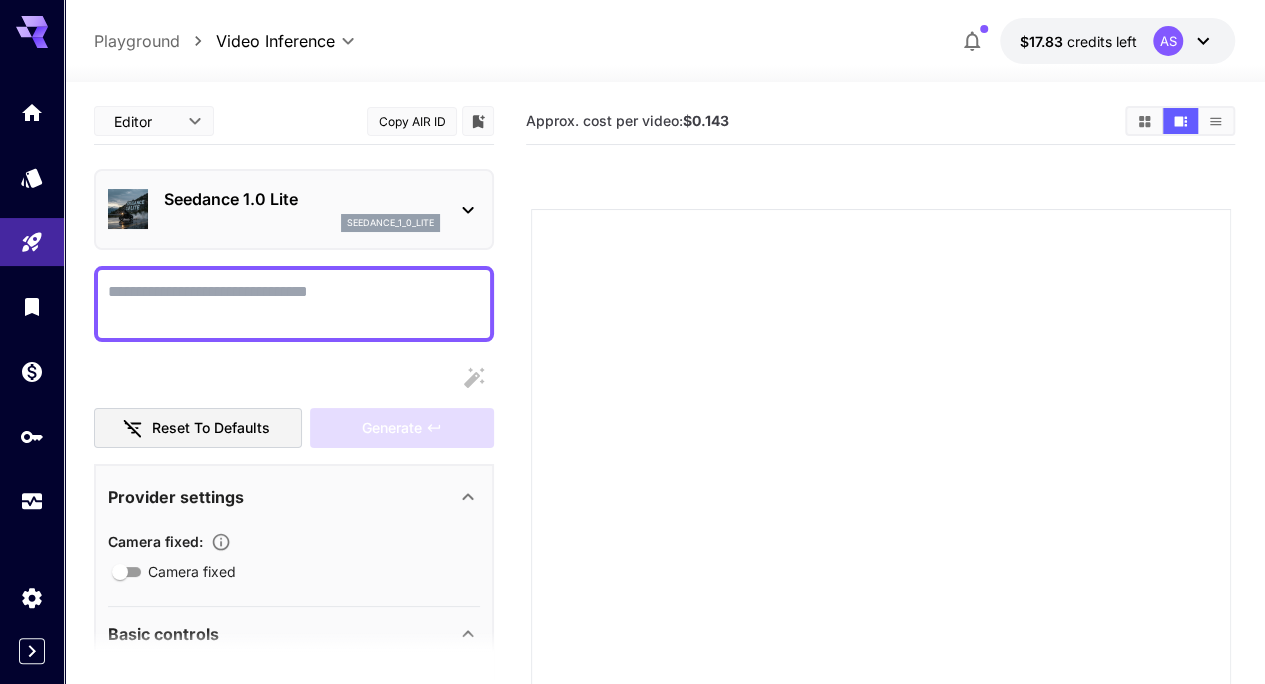 click 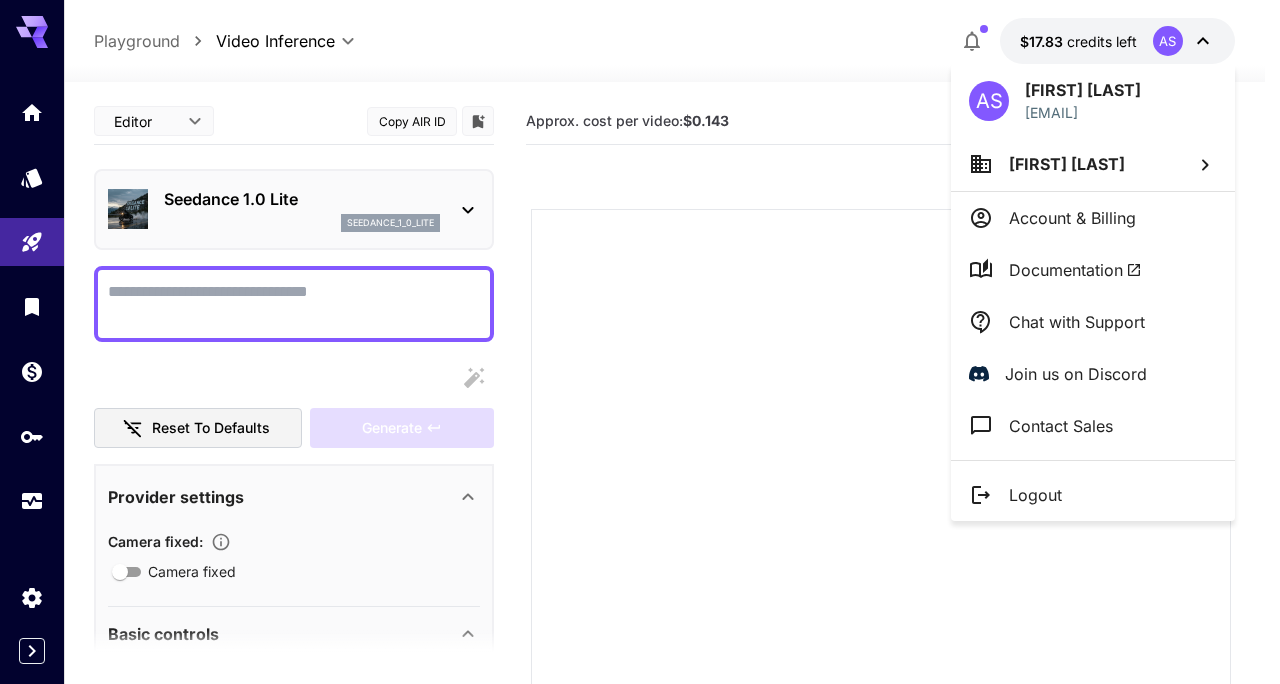 click at bounding box center [640, 342] 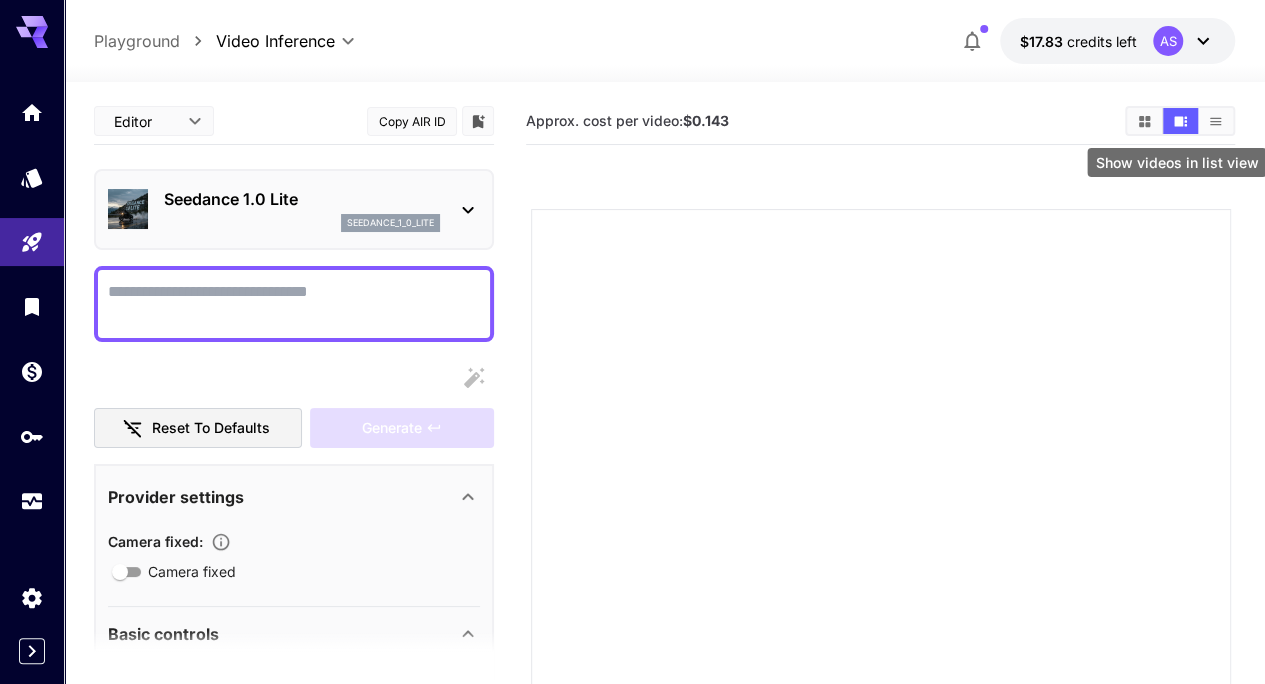 click at bounding box center (1215, 121) 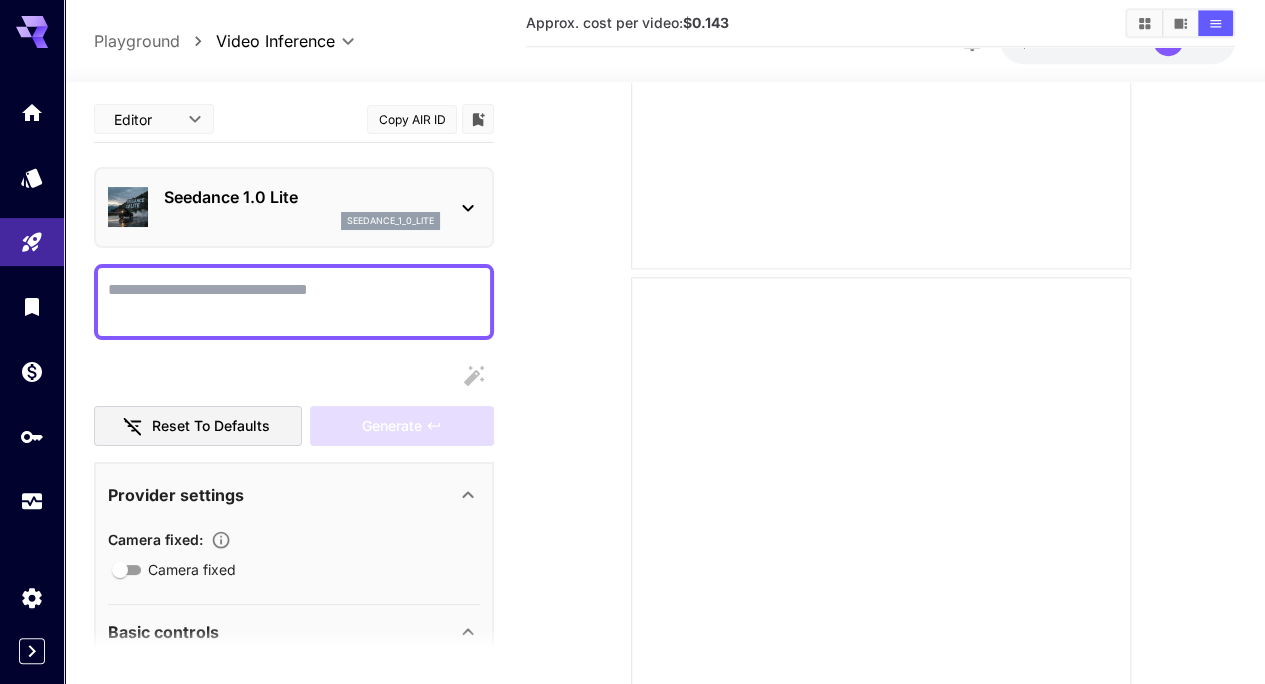 scroll, scrollTop: 1300, scrollLeft: 0, axis: vertical 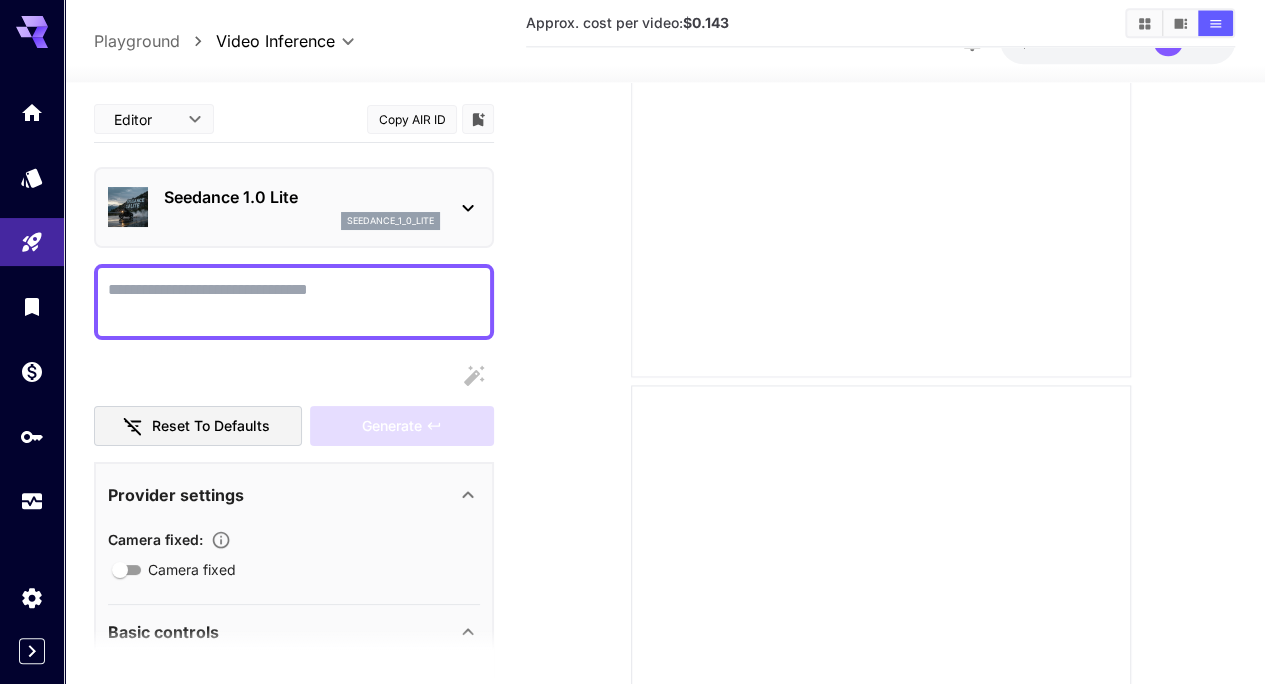 click at bounding box center [881, 127] 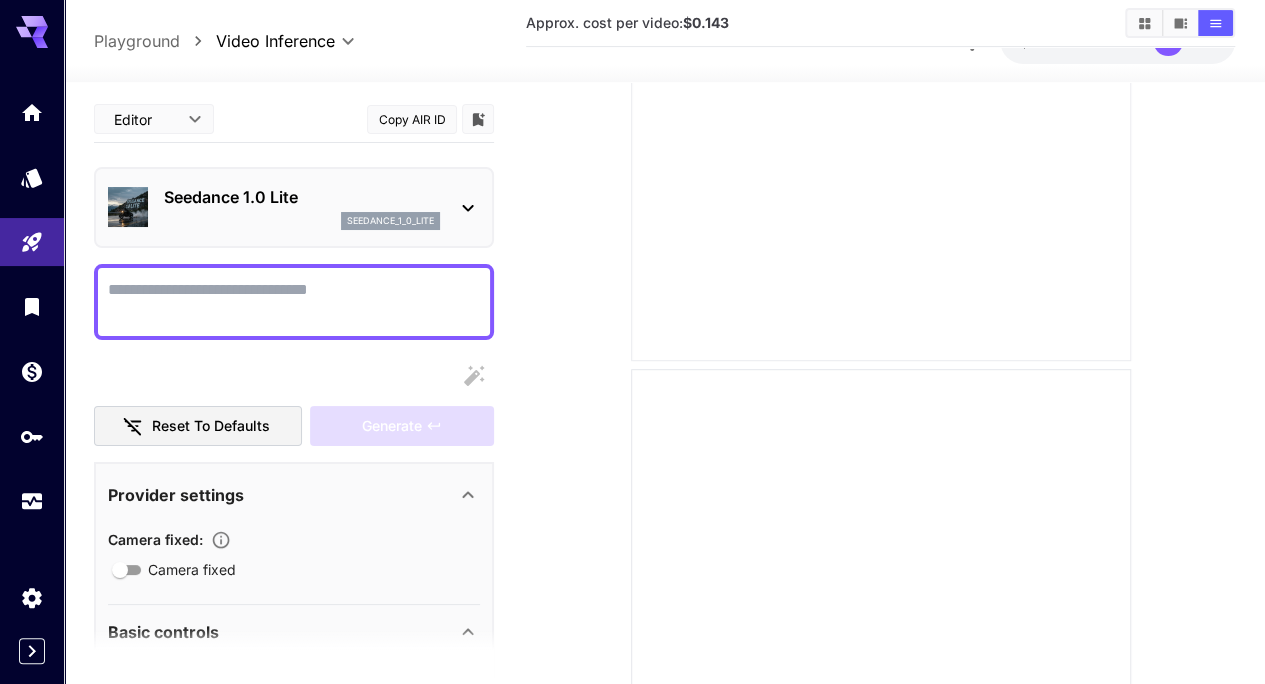 scroll, scrollTop: 0, scrollLeft: 0, axis: both 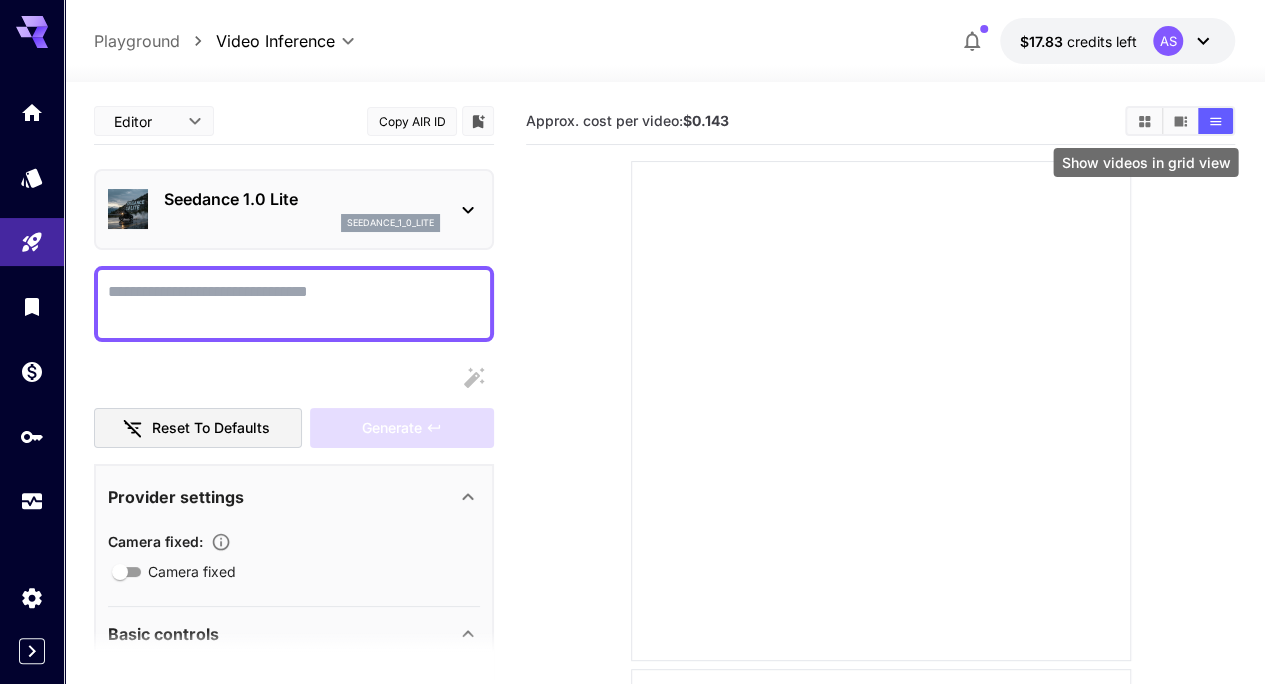 click 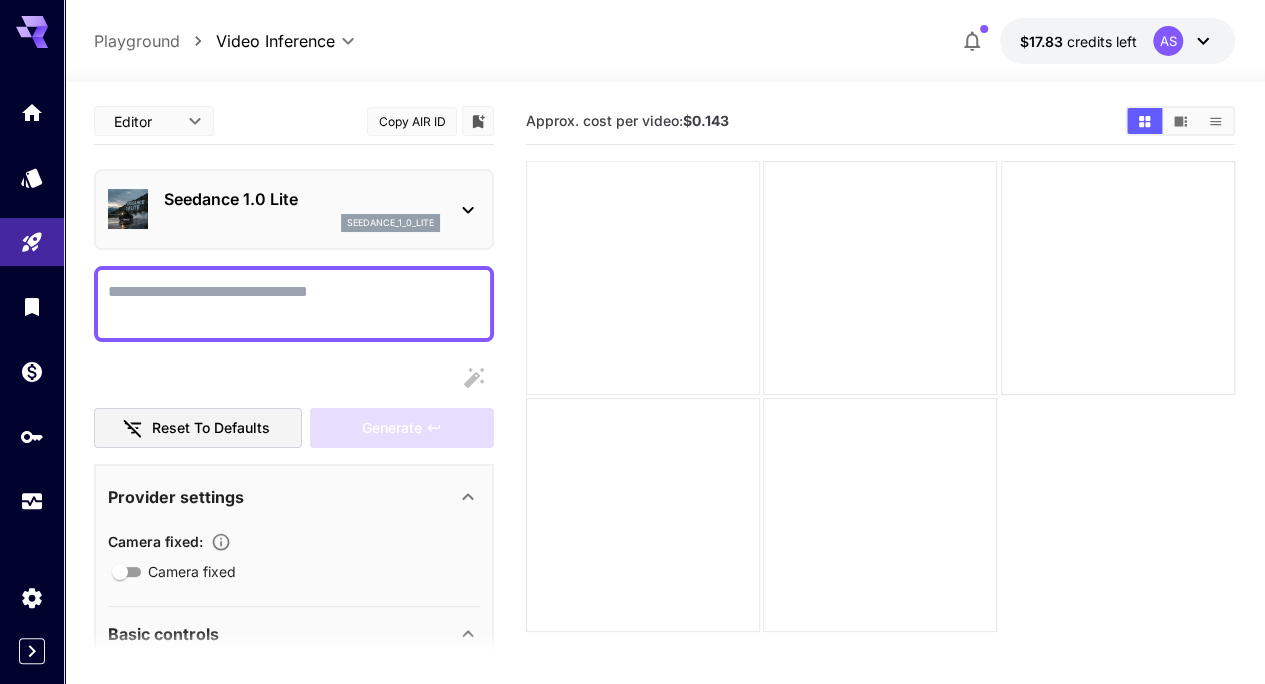 click at bounding box center [643, 278] 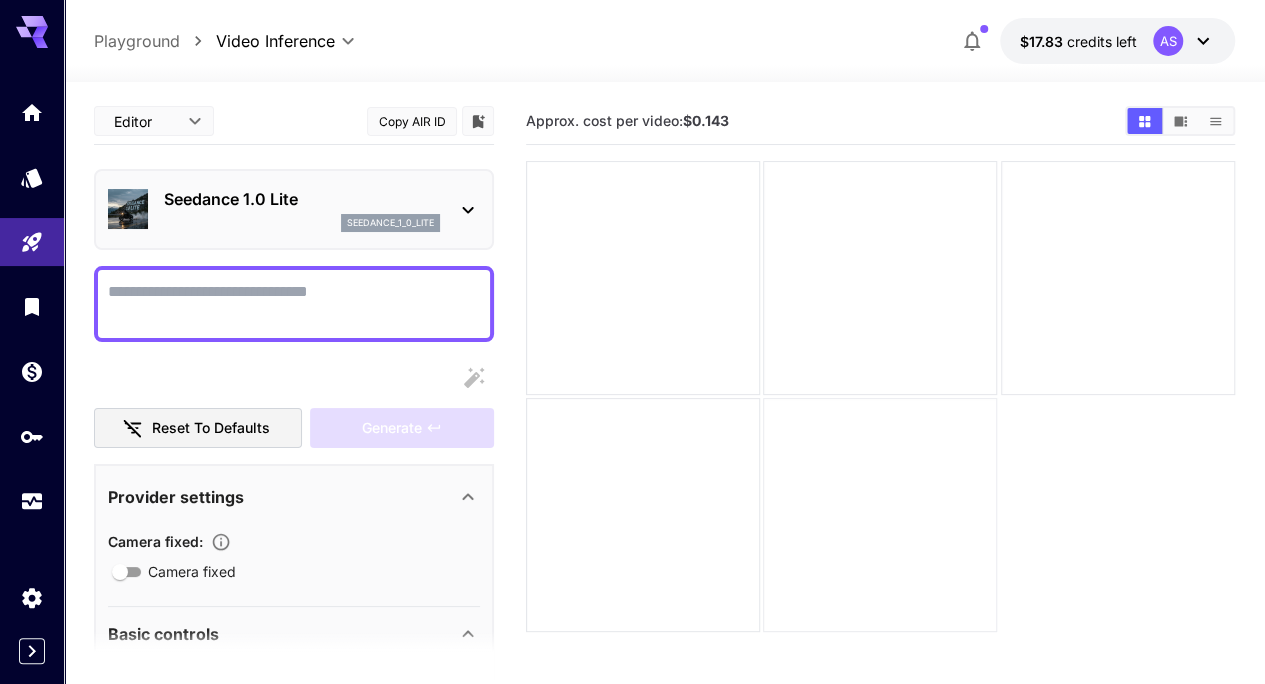 click at bounding box center (880, 515) 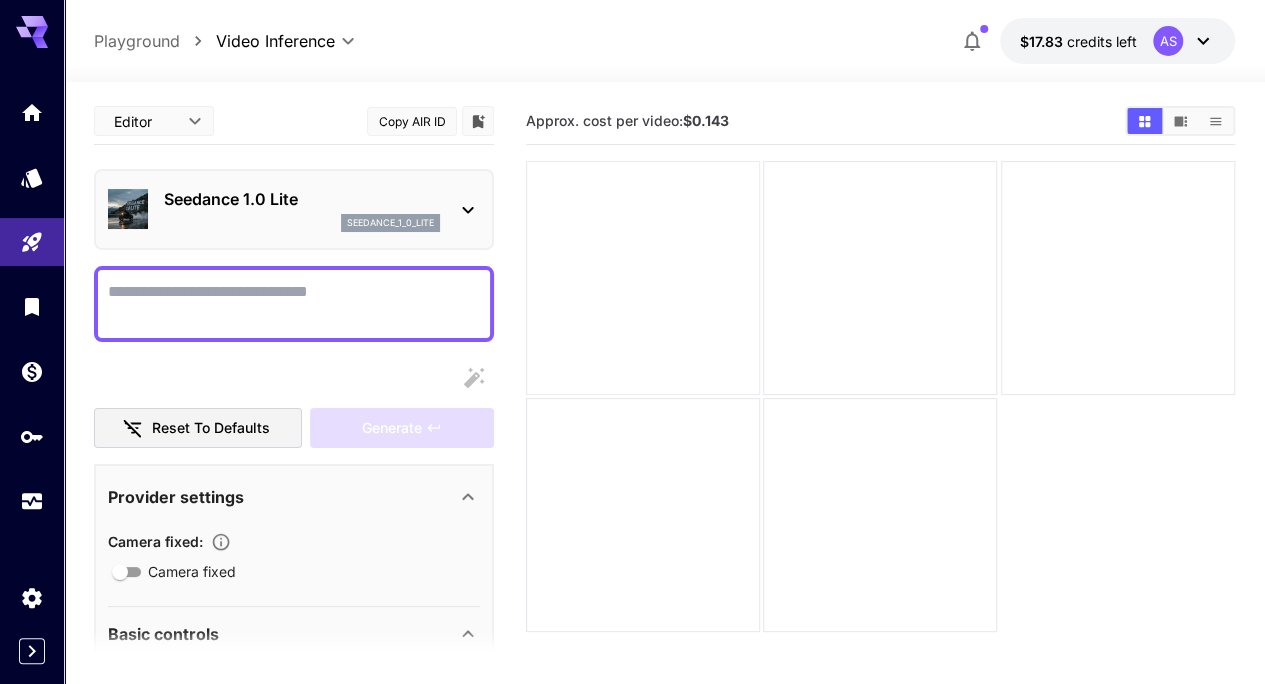 drag, startPoint x: 689, startPoint y: 267, endPoint x: 742, endPoint y: 243, distance: 58.18075 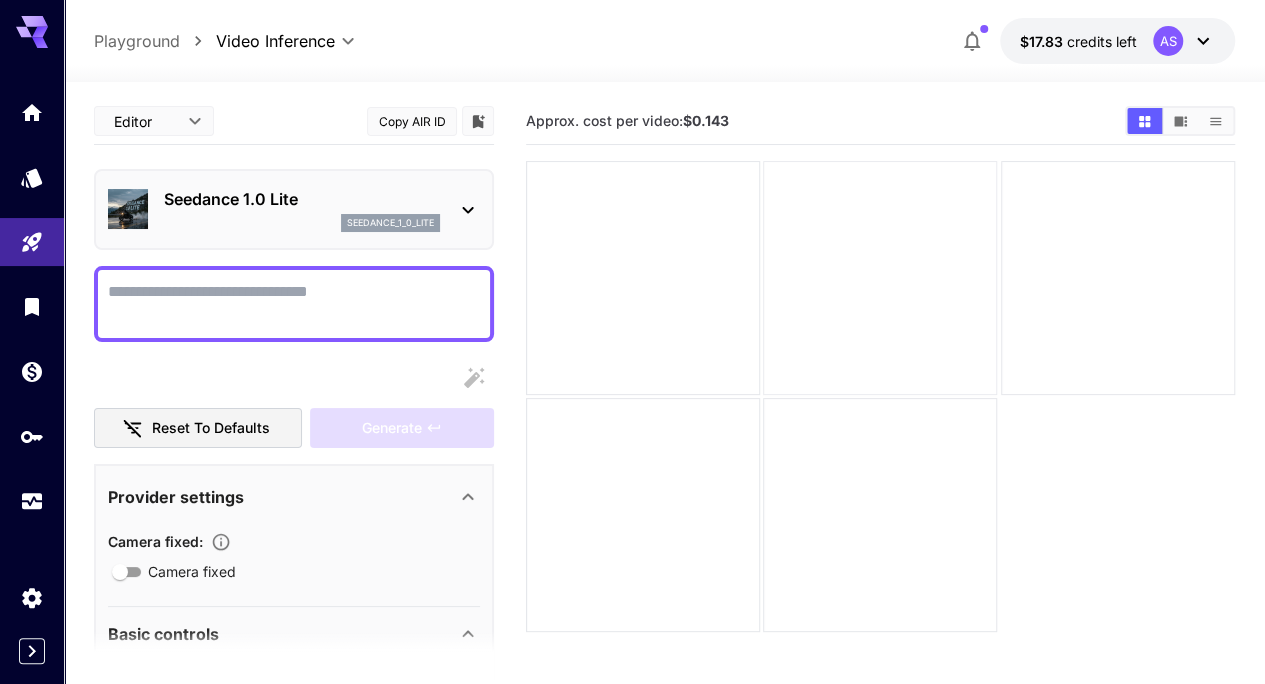click at bounding box center [643, 278] 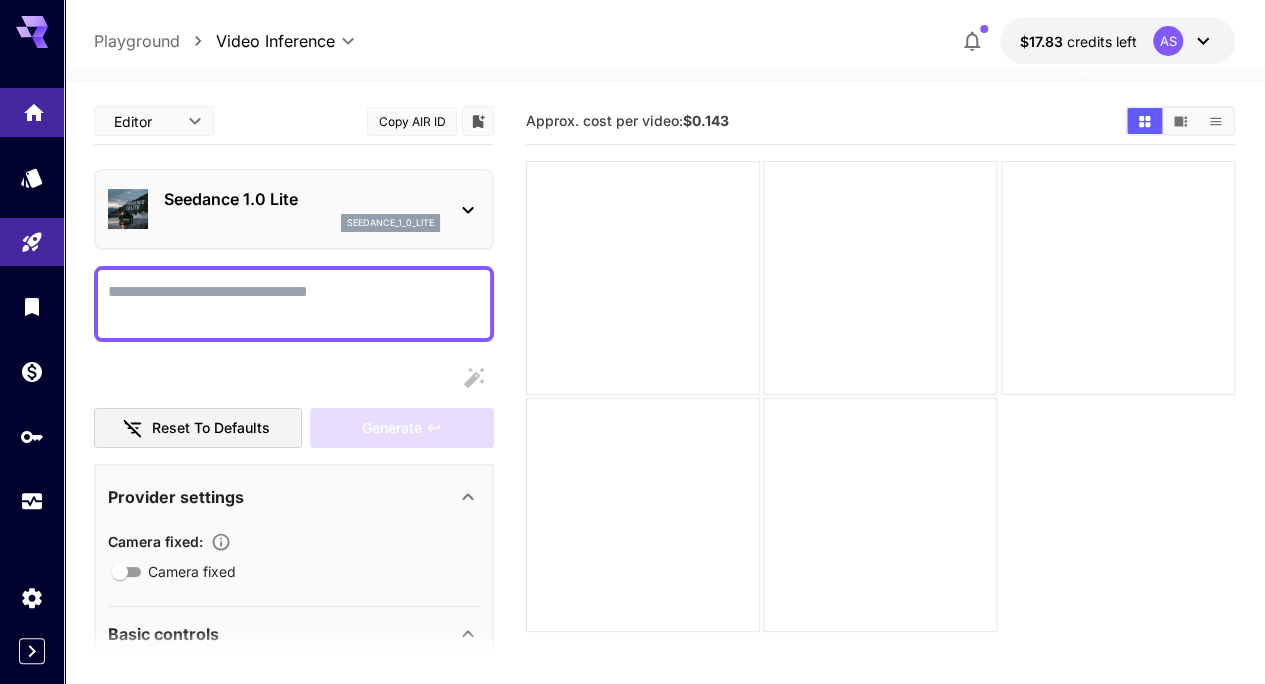 click 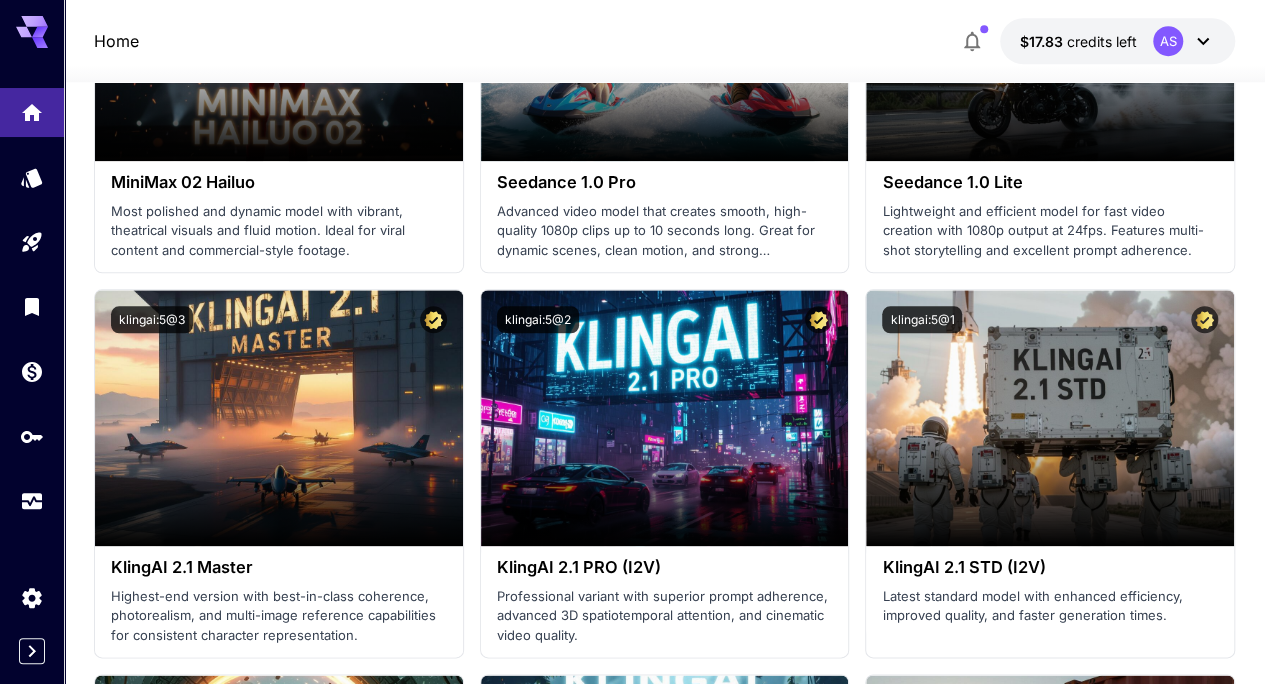scroll, scrollTop: 400, scrollLeft: 0, axis: vertical 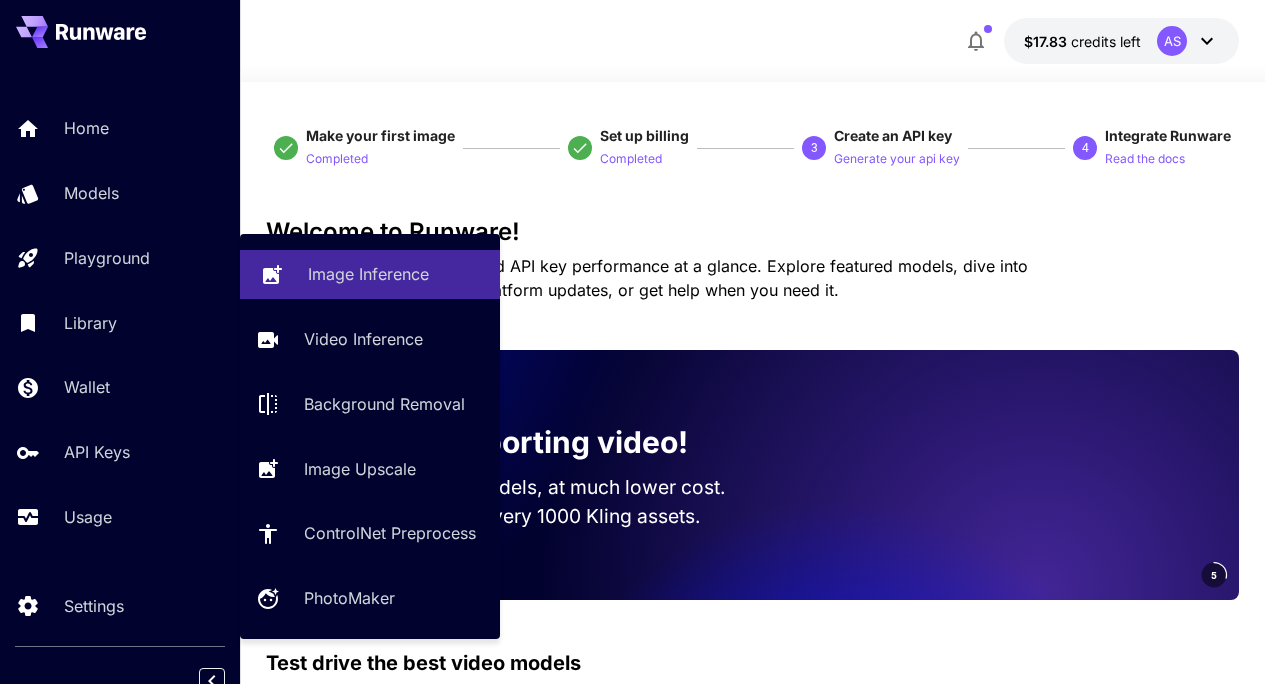 click on "Image Inference" at bounding box center [368, 274] 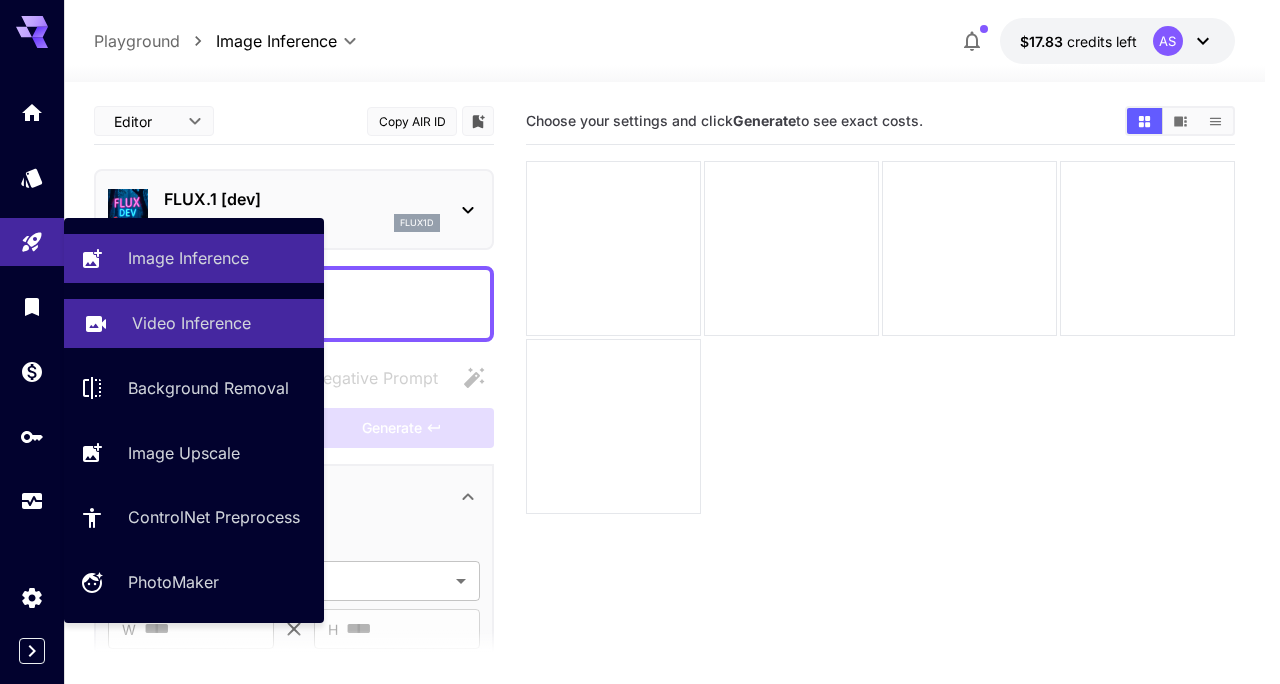 click on "Video Inference" at bounding box center [191, 323] 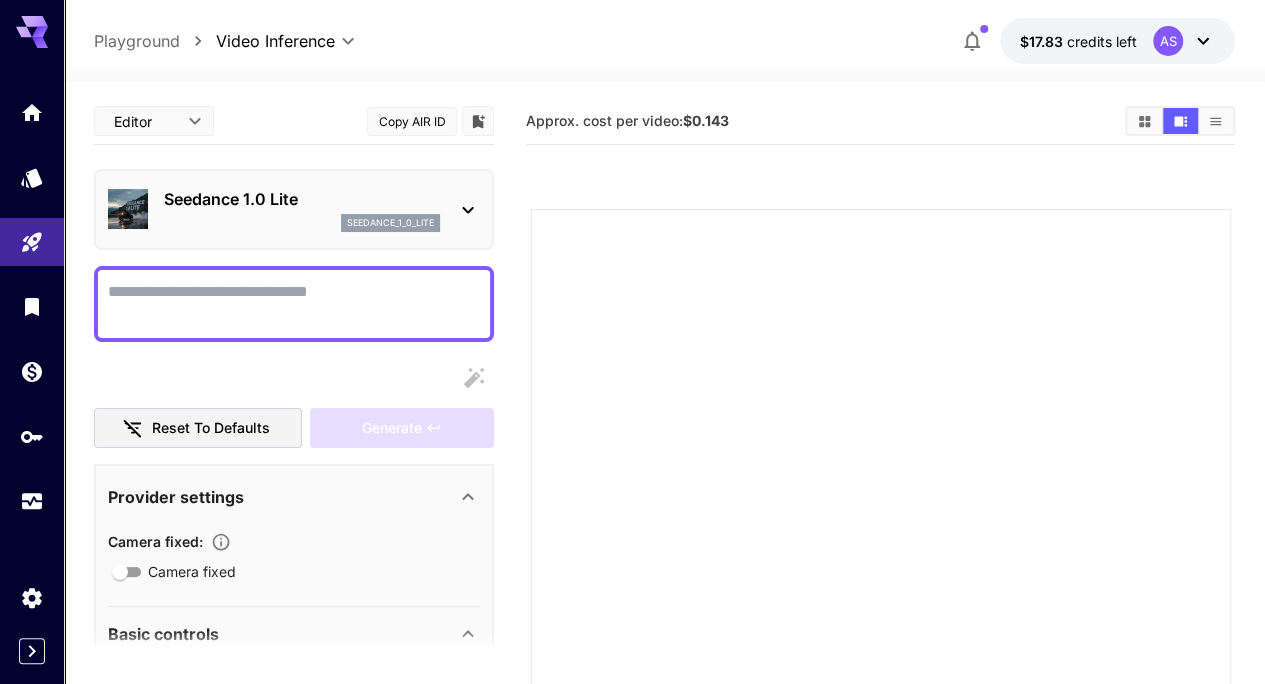click 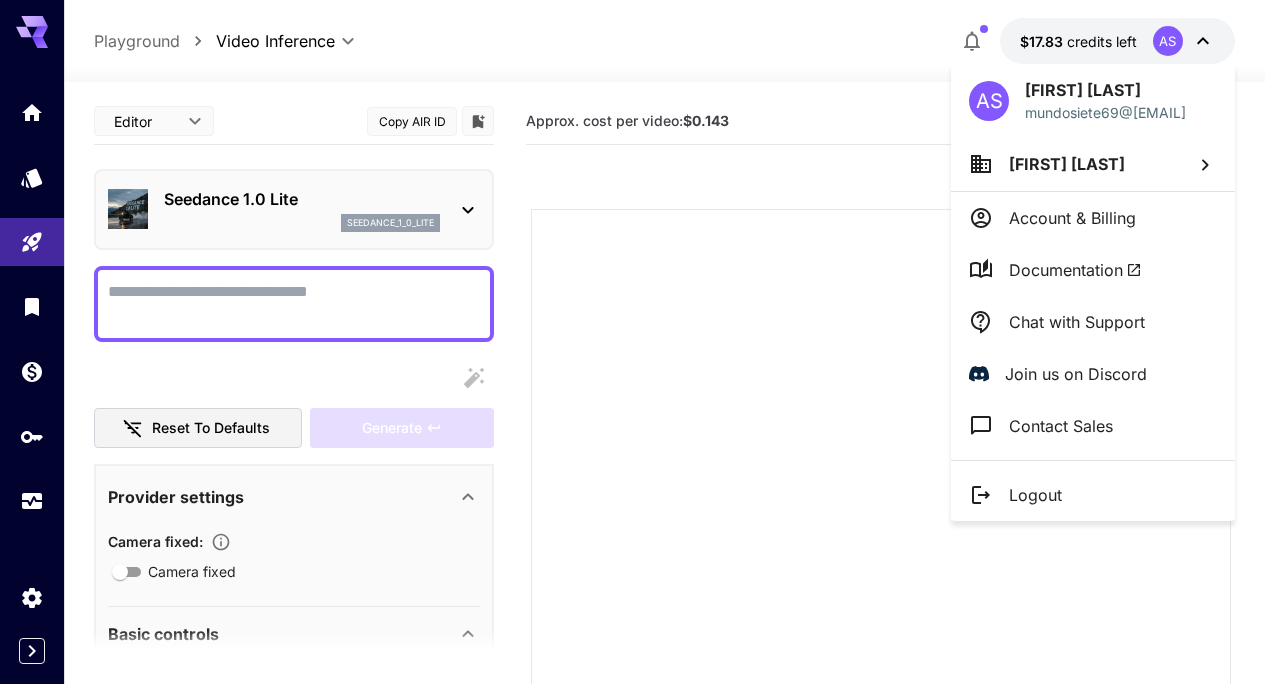 click on "Logout" at bounding box center (1035, 495) 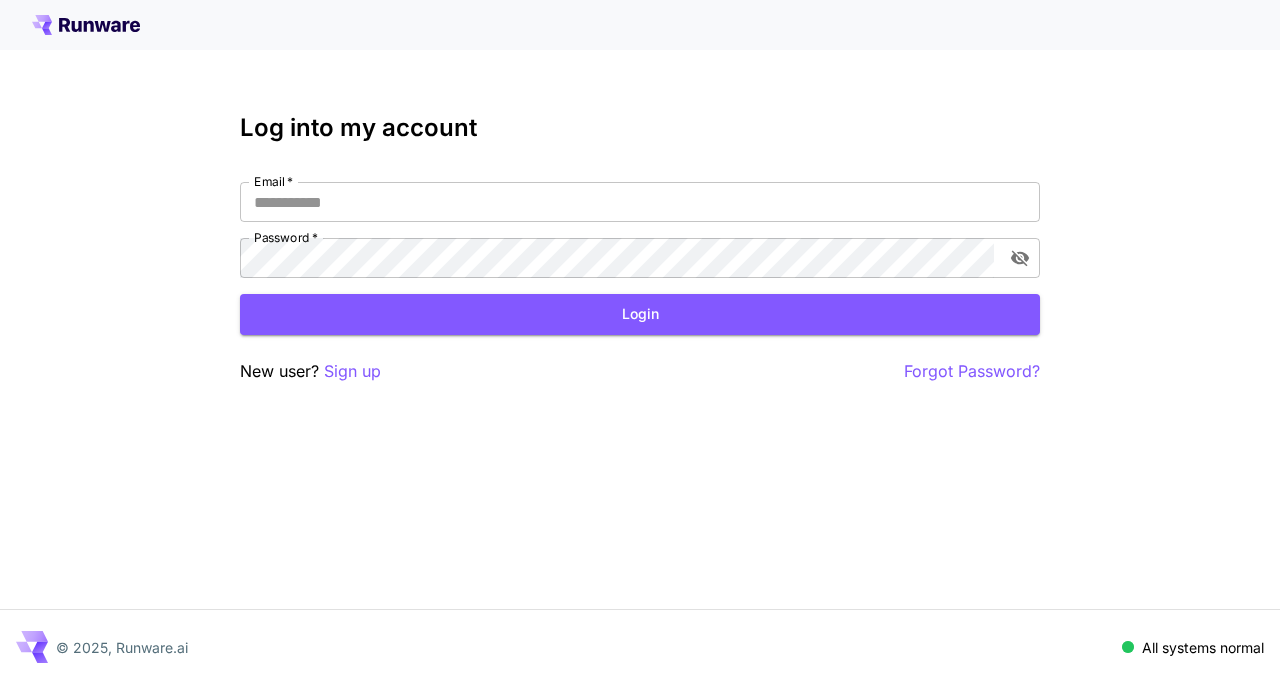 scroll, scrollTop: 0, scrollLeft: 0, axis: both 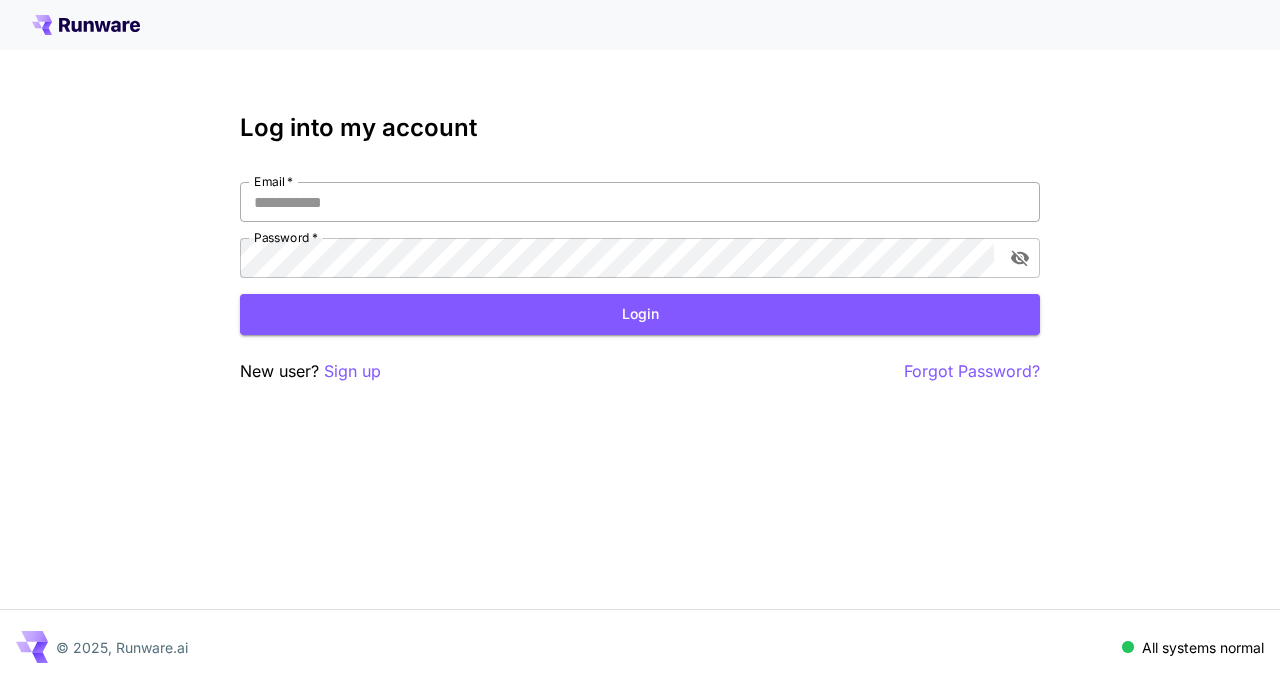 click on "Email   *" at bounding box center [640, 202] 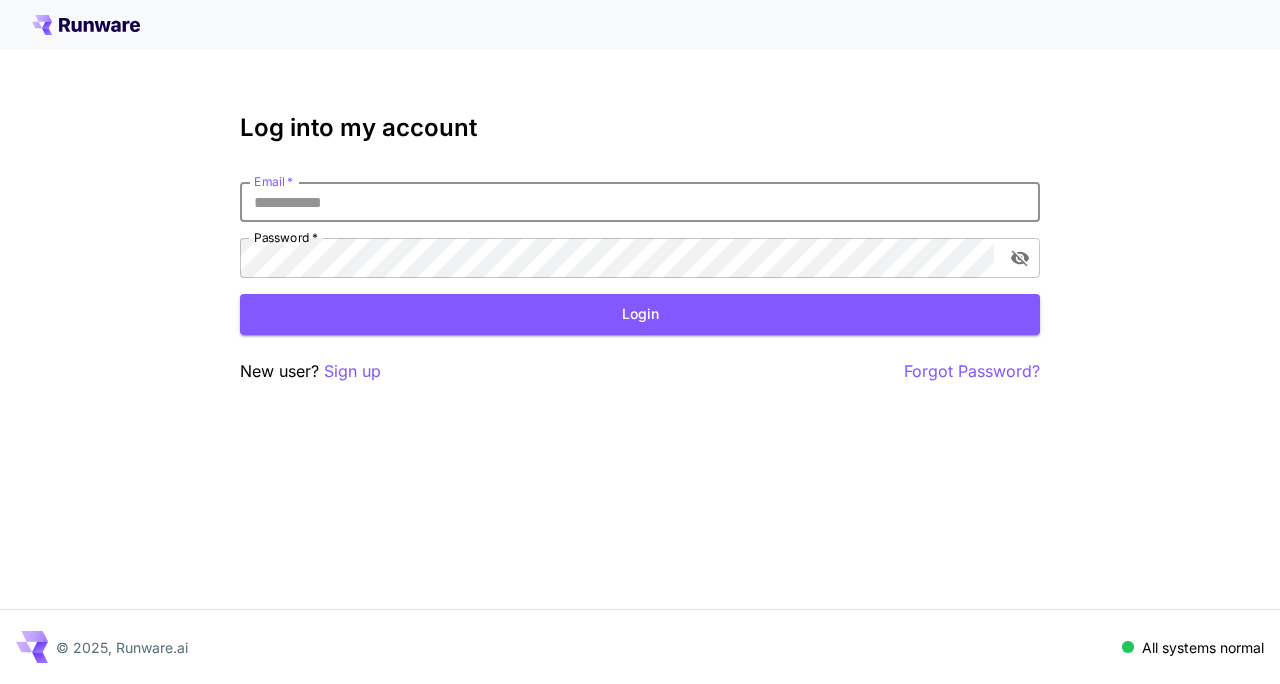 type on "**********" 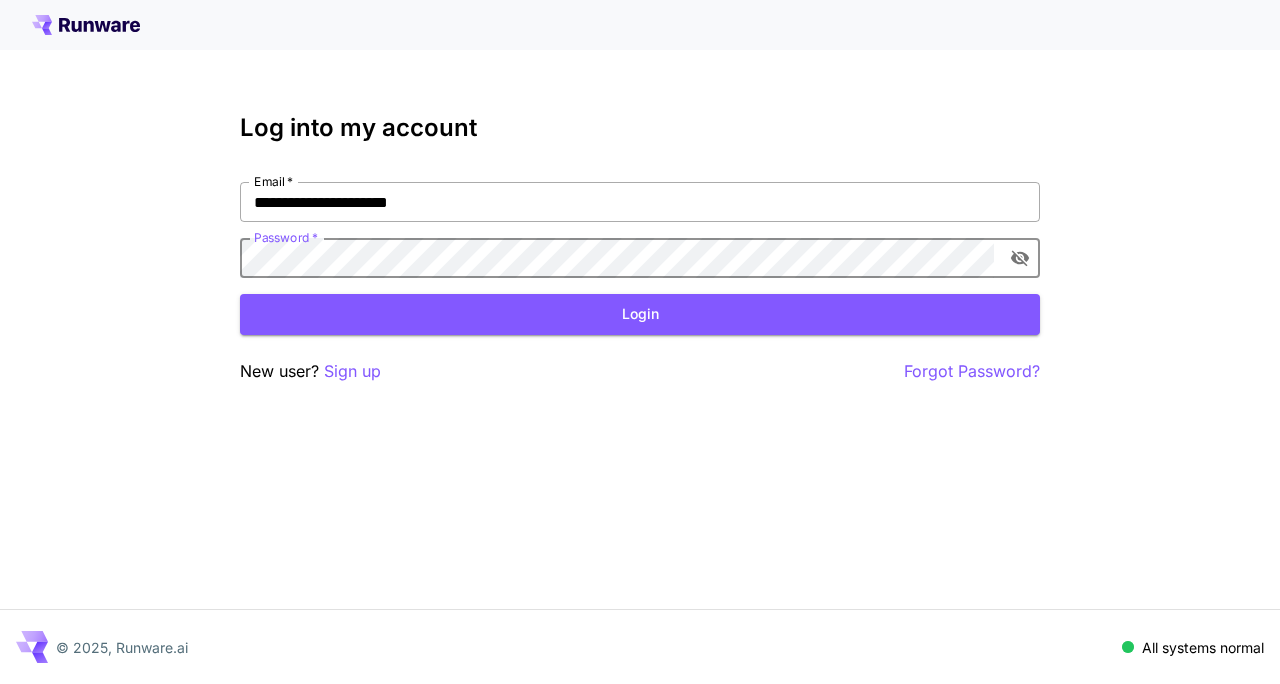 click on "Login" at bounding box center (640, 314) 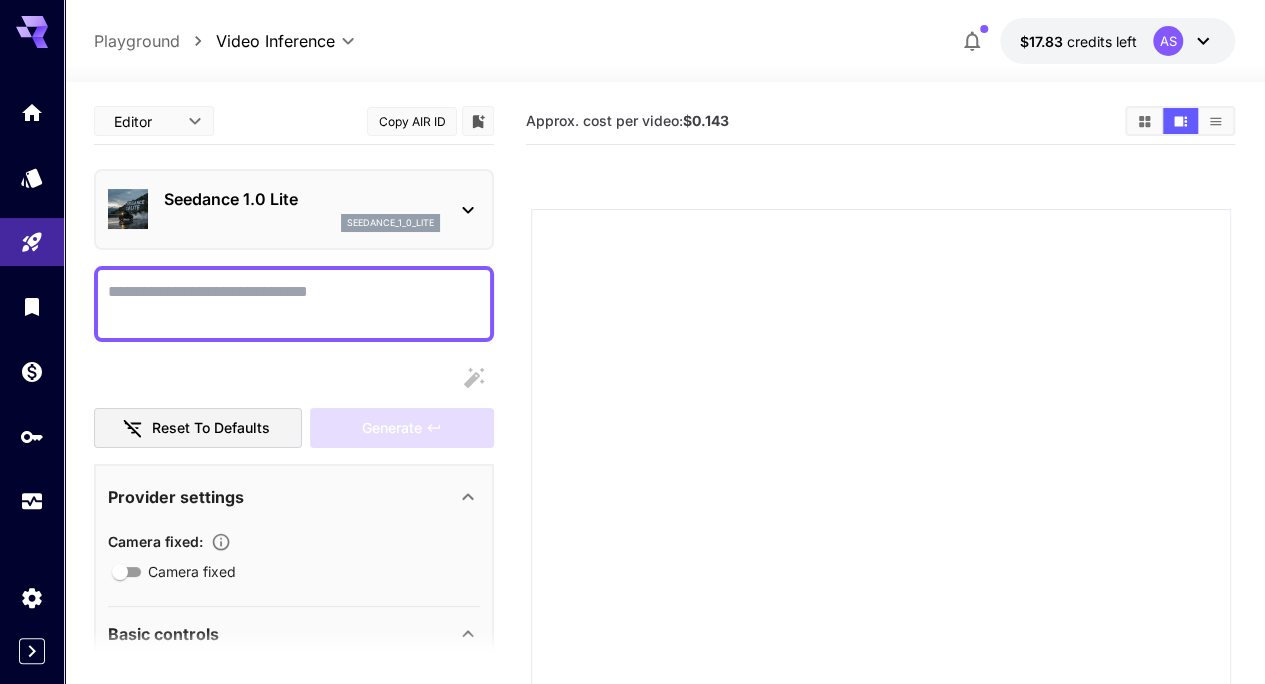 click 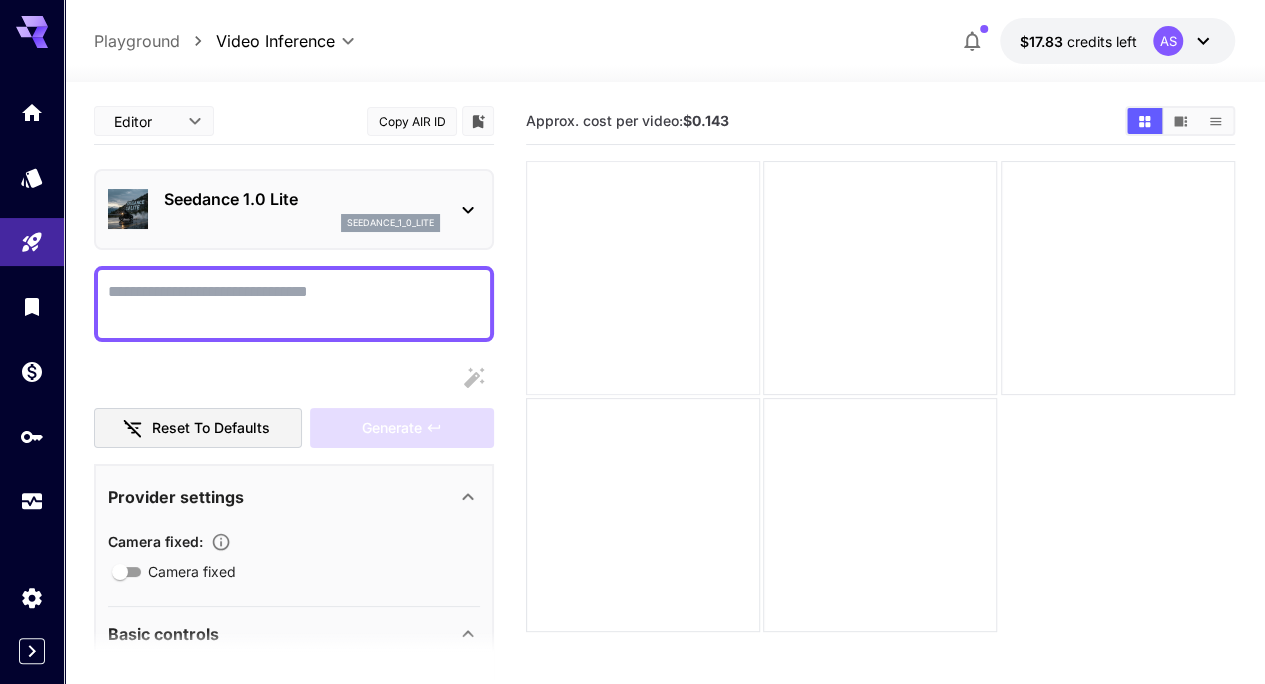 click at bounding box center [643, 278] 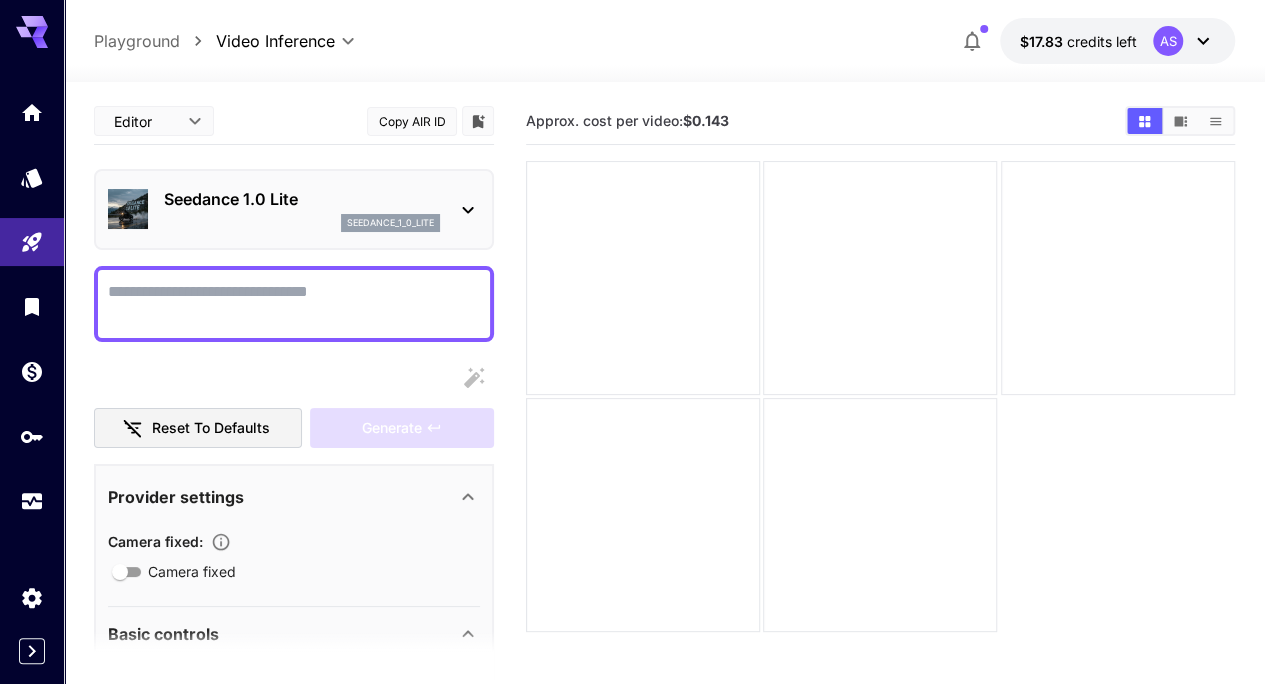 click 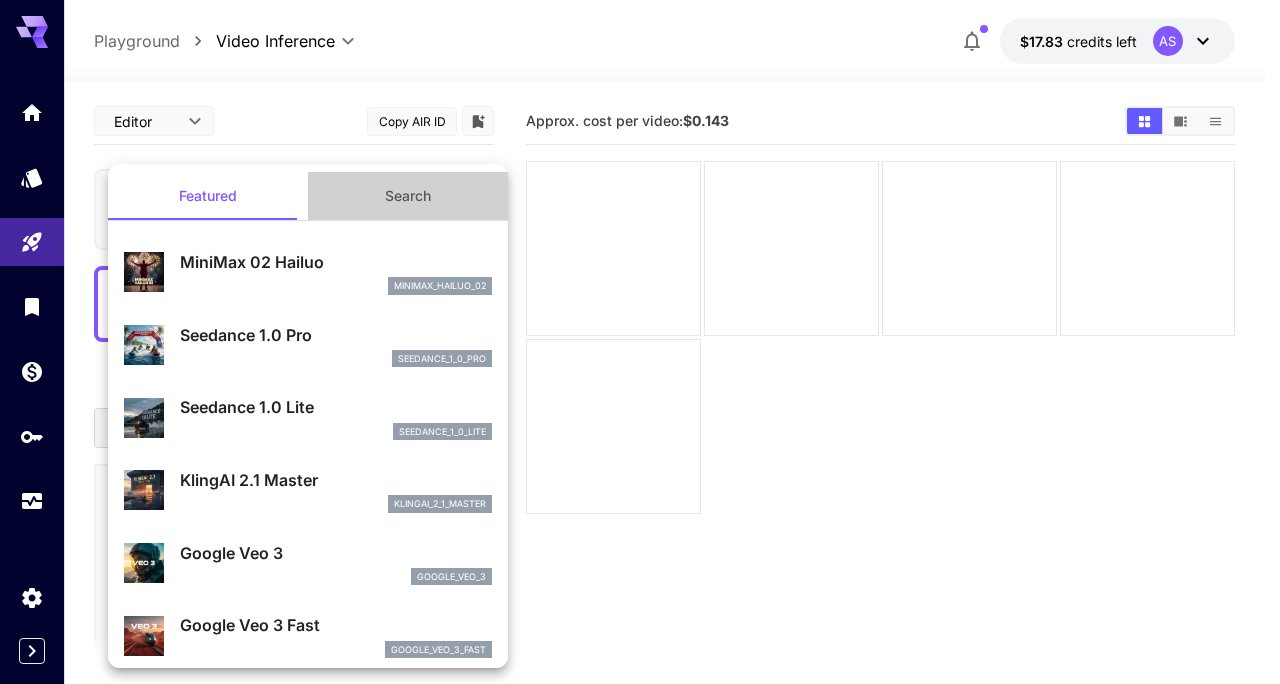 click on "Search" at bounding box center [408, 196] 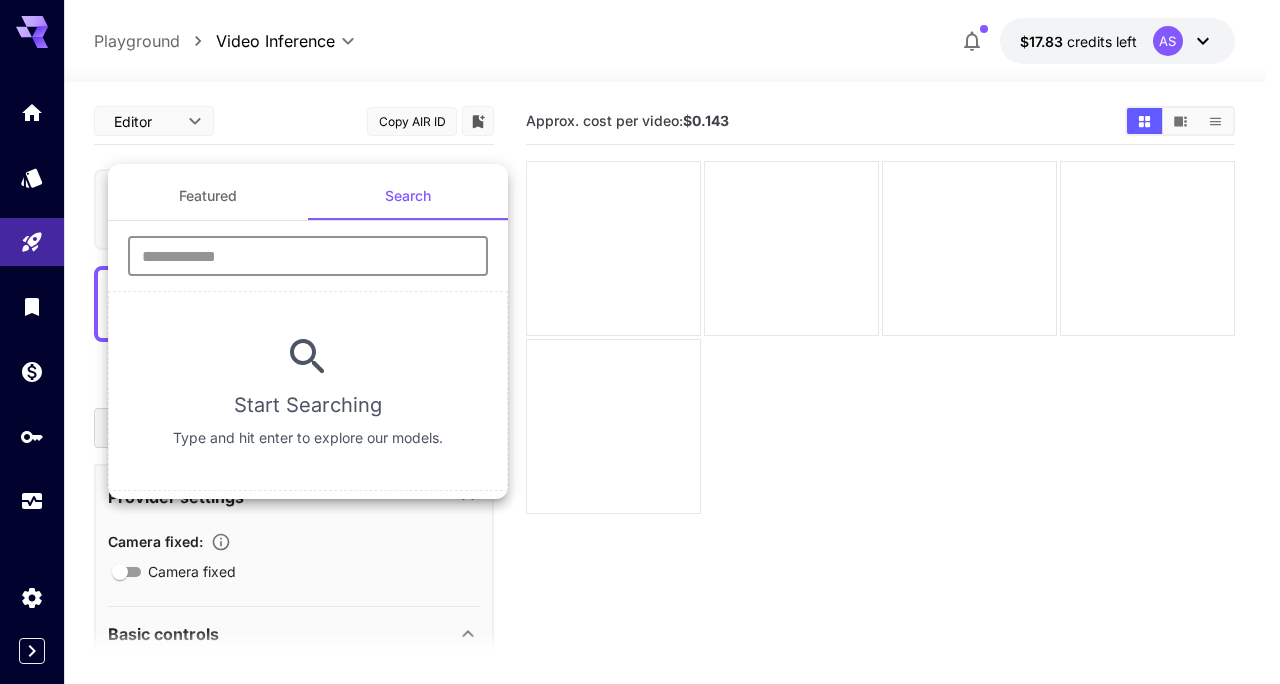 click at bounding box center (308, 256) 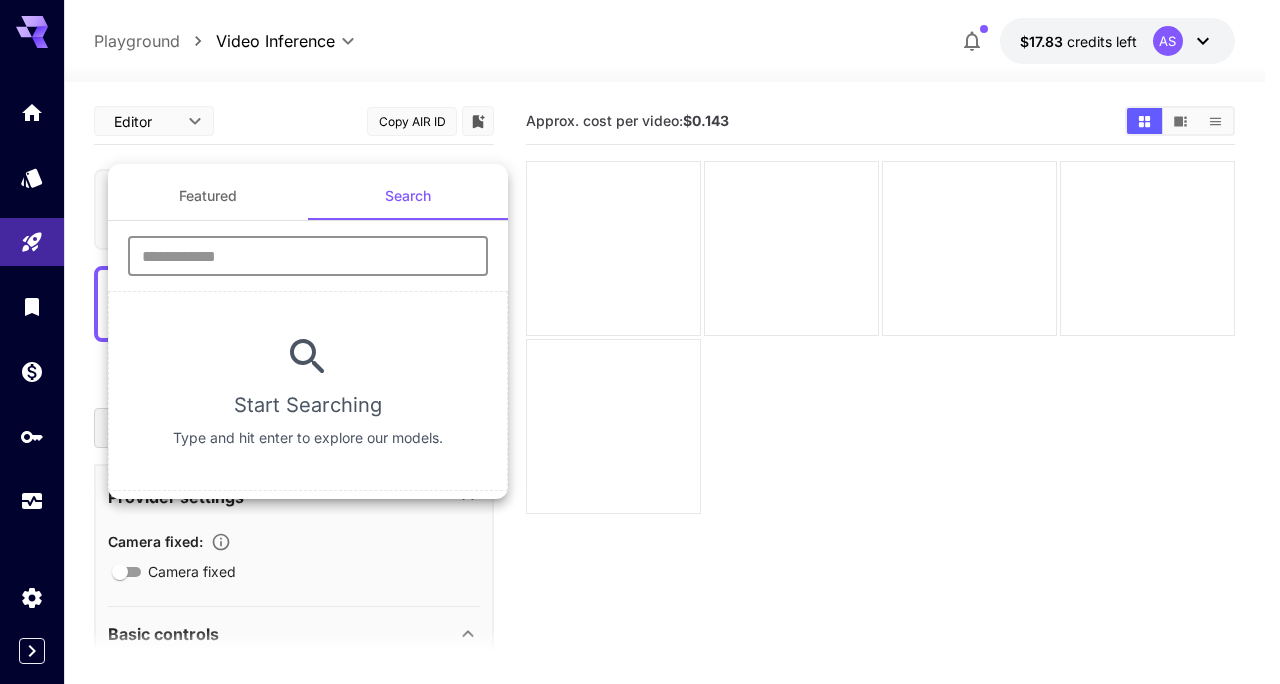 type on "*****" 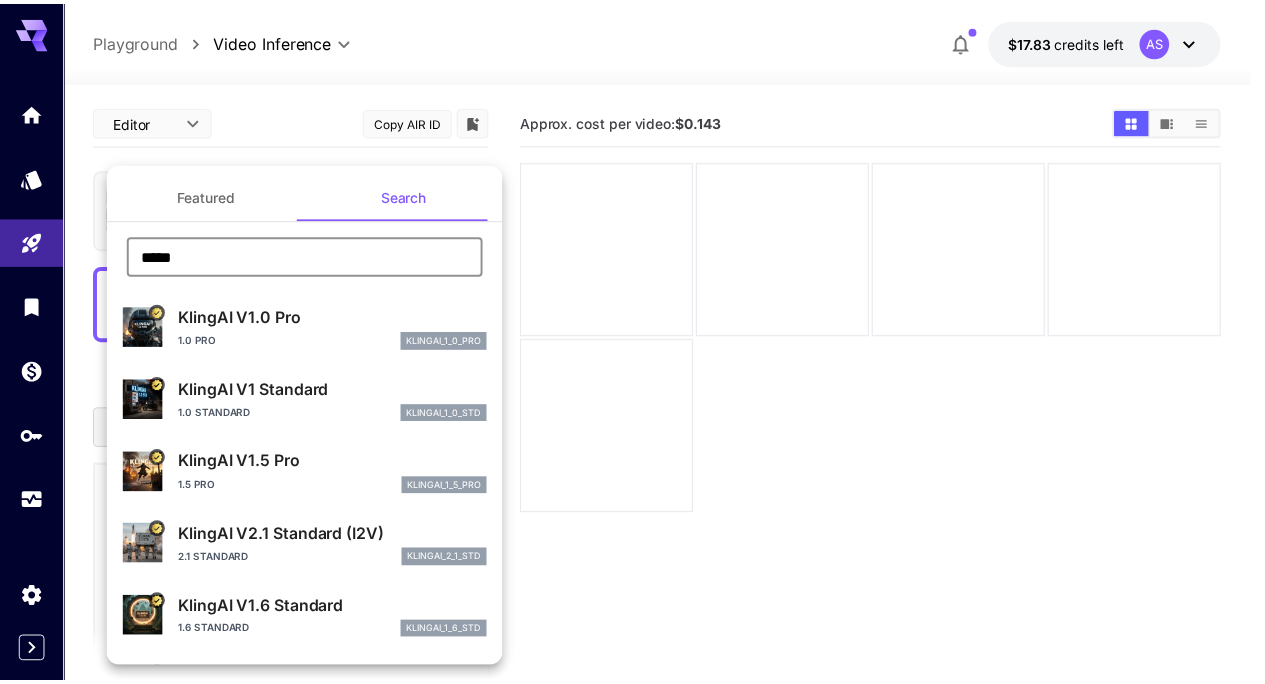 scroll, scrollTop: 358, scrollLeft: 0, axis: vertical 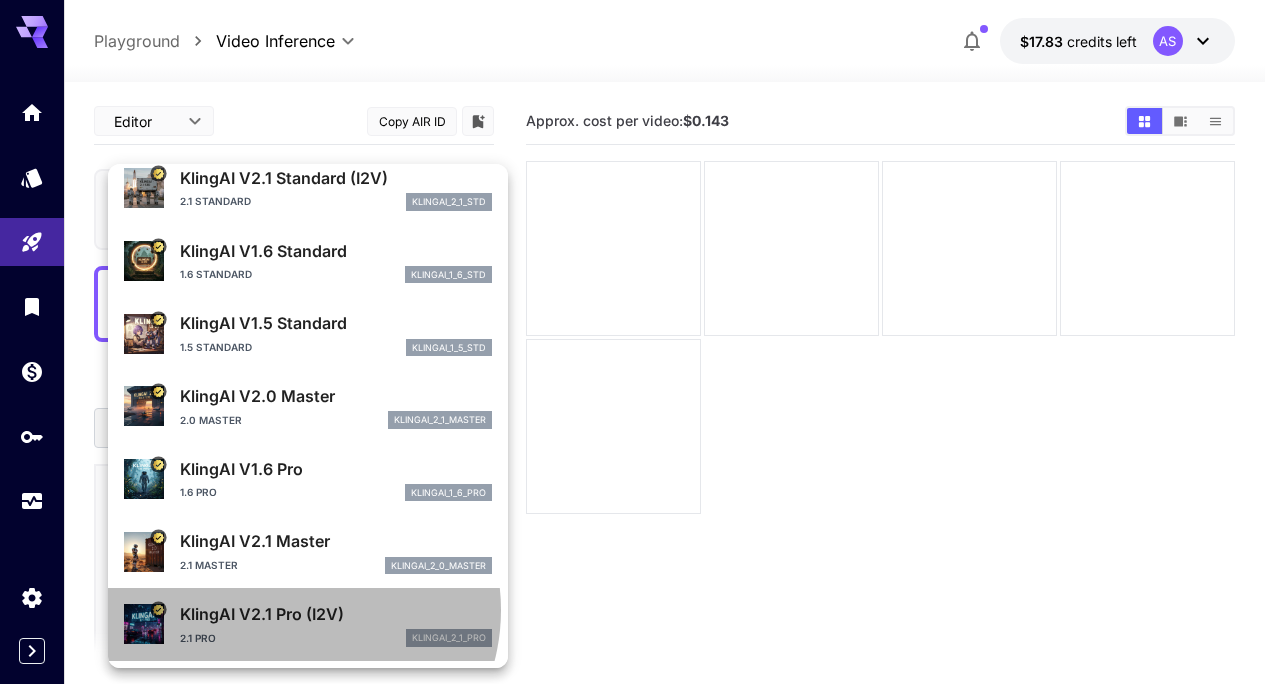 click on "KlingAI V2.1 Pro (I2V)" at bounding box center (336, 614) 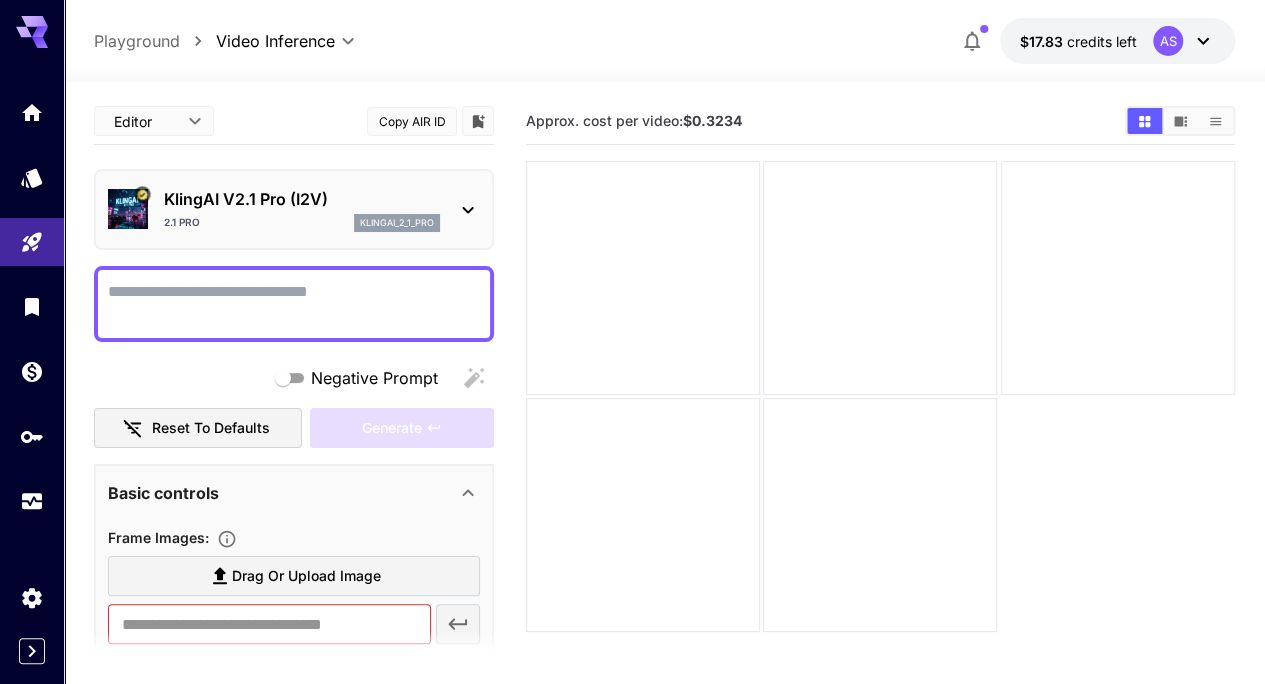 click on "Drag or upload image" at bounding box center [306, 576] 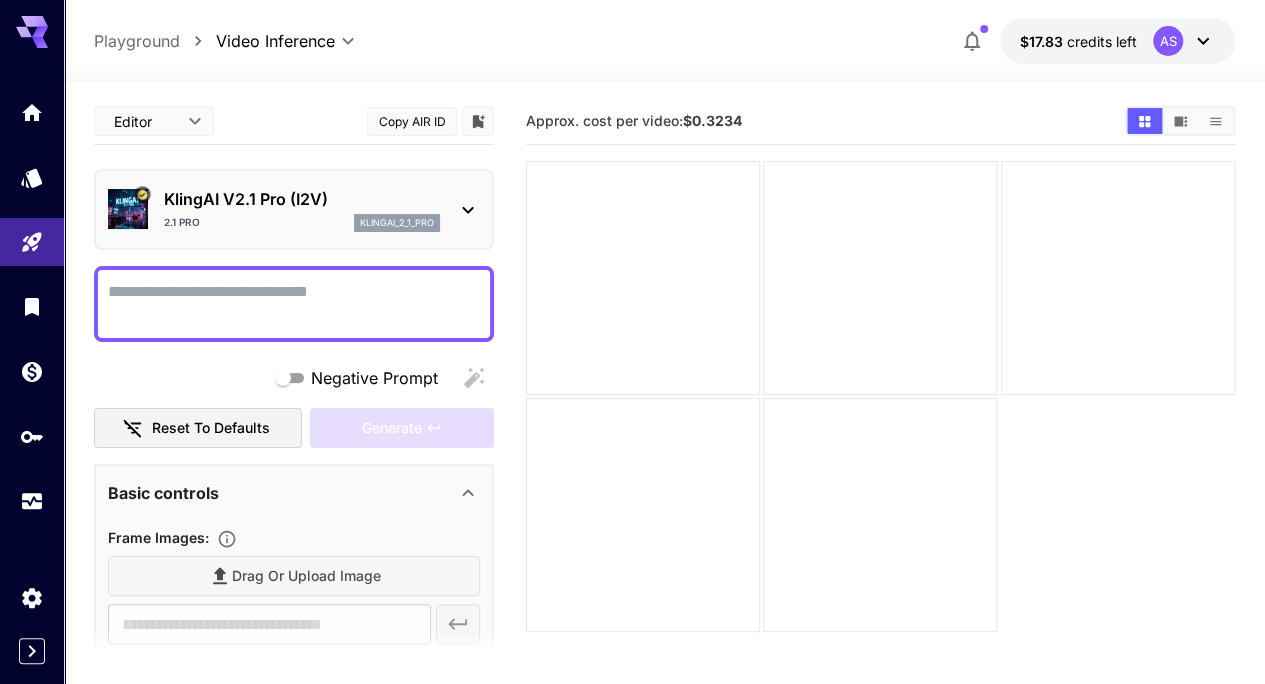 type on "**********" 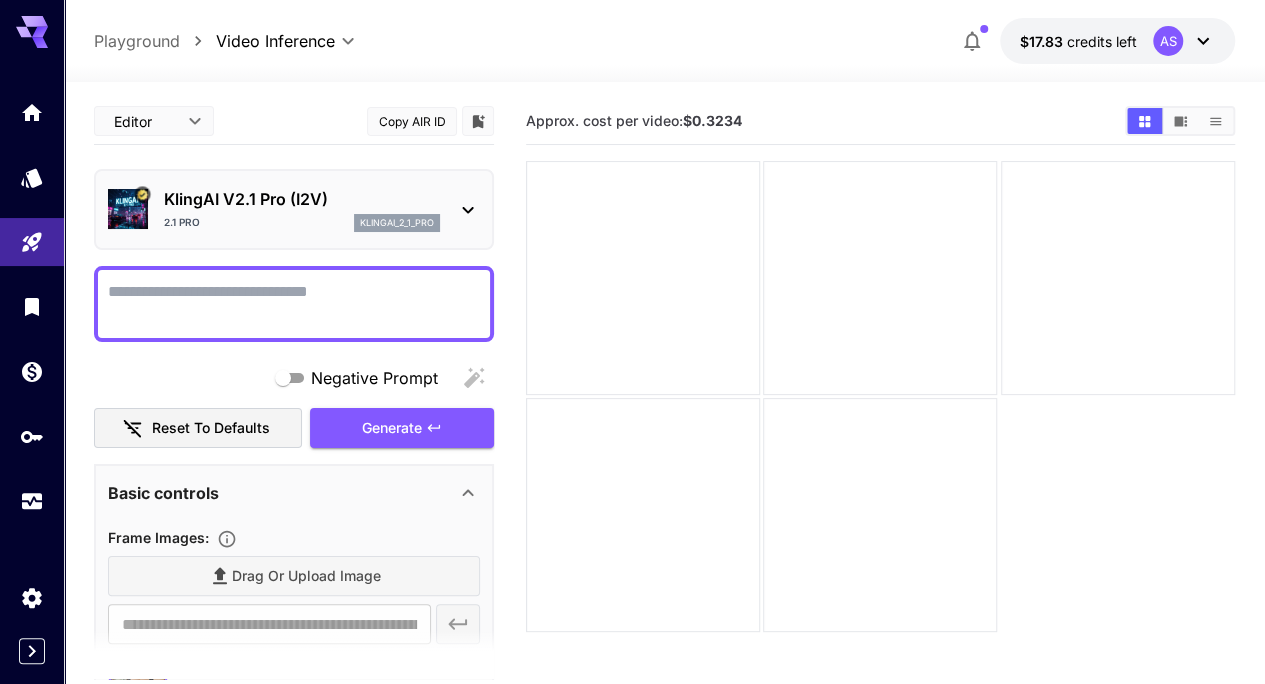 click on "Negative Prompt" at bounding box center (294, 304) 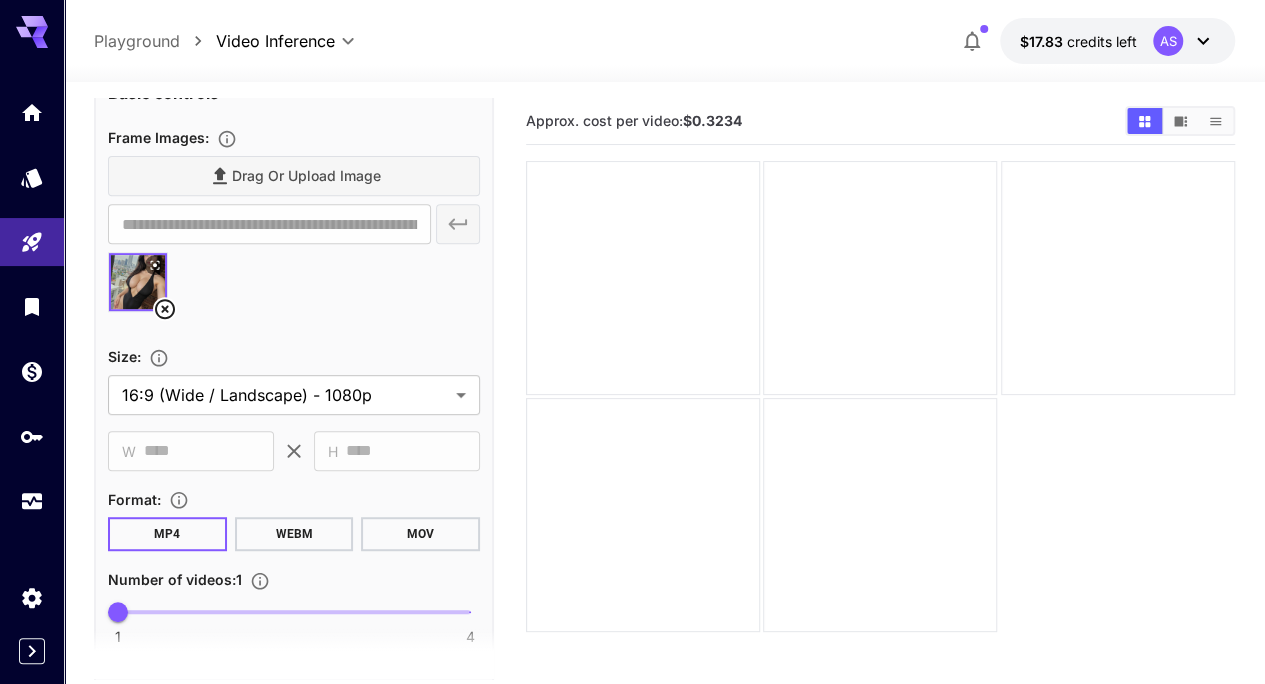 scroll, scrollTop: 600, scrollLeft: 0, axis: vertical 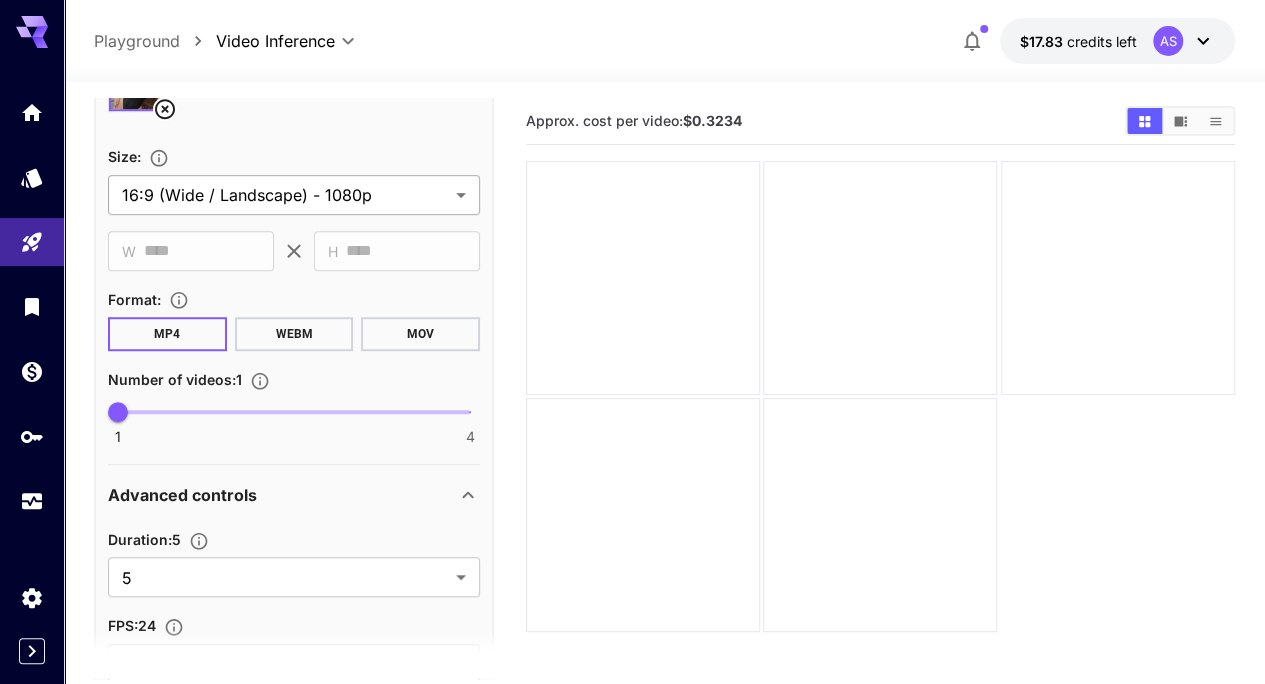 type on "**********" 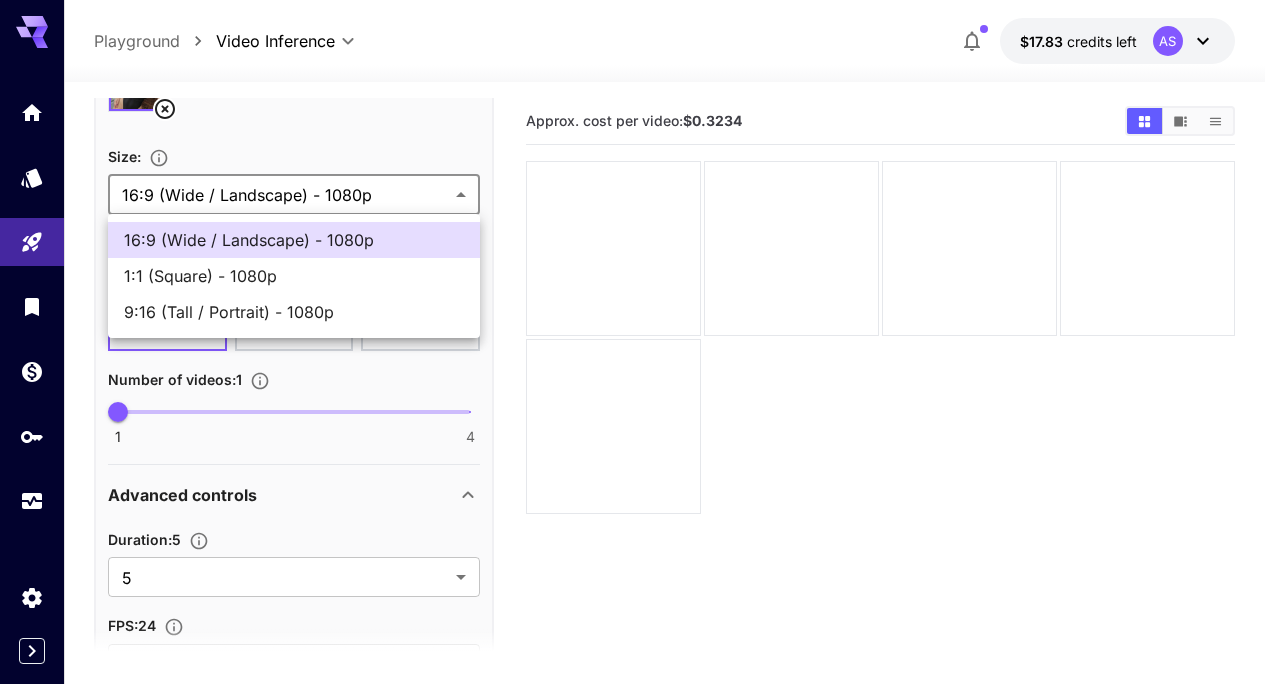 click on "1:1 (Square) - 1080p" at bounding box center [294, 276] 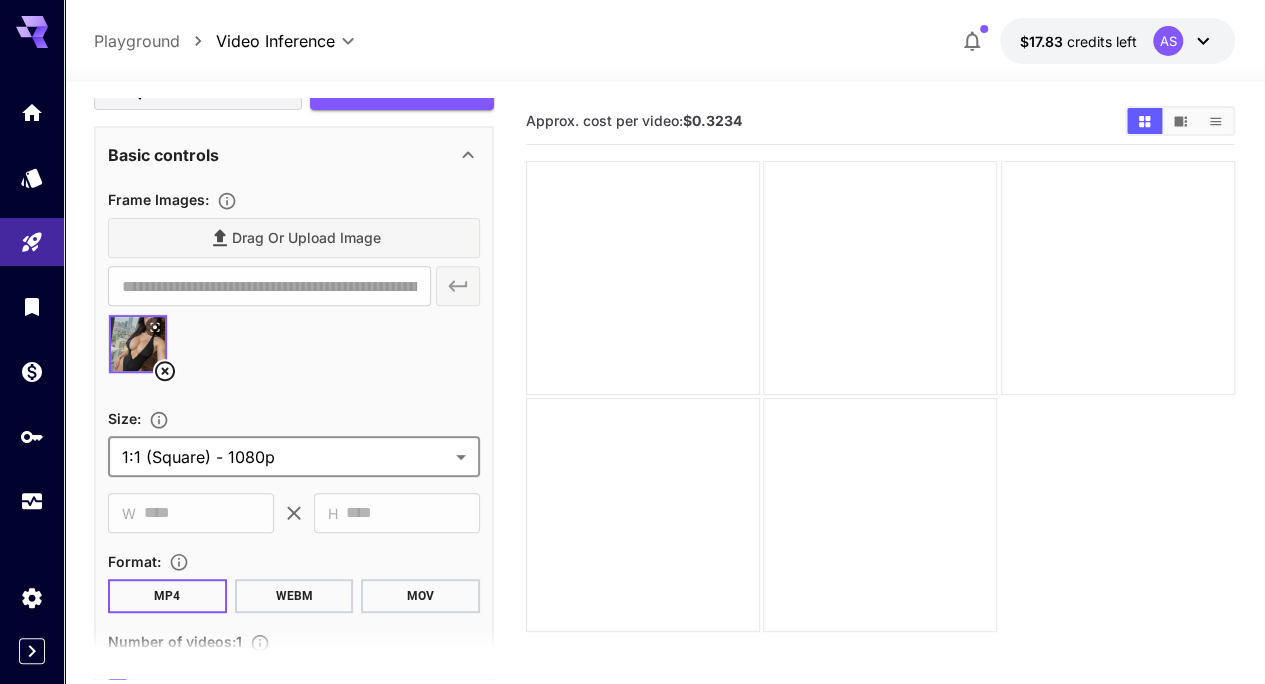scroll, scrollTop: 38, scrollLeft: 0, axis: vertical 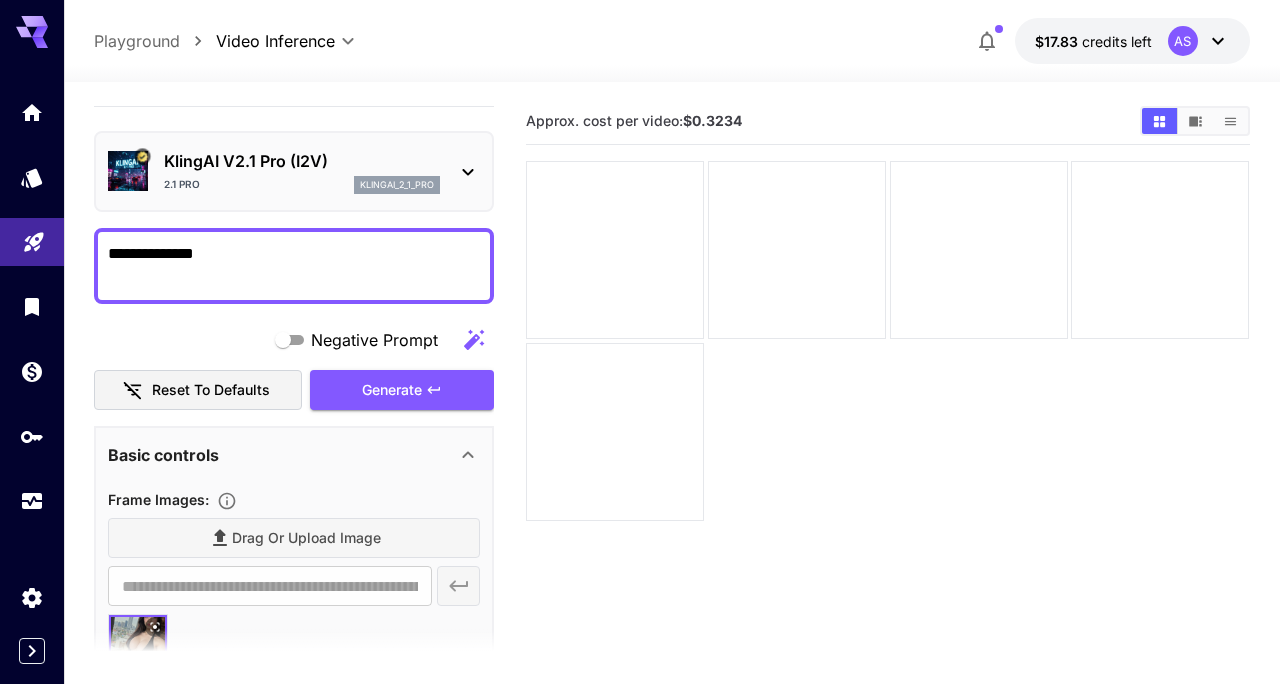 drag, startPoint x: 178, startPoint y: 251, endPoint x: 16, endPoint y: 267, distance: 162.78821 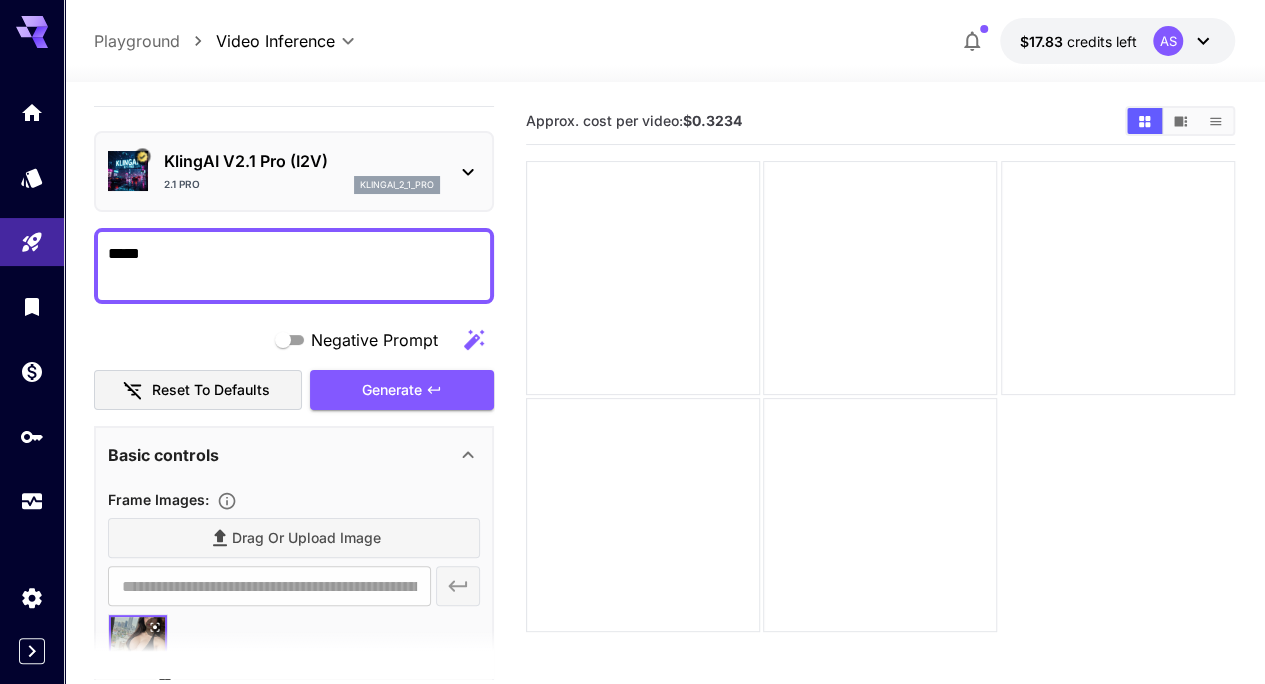 type on "*****" 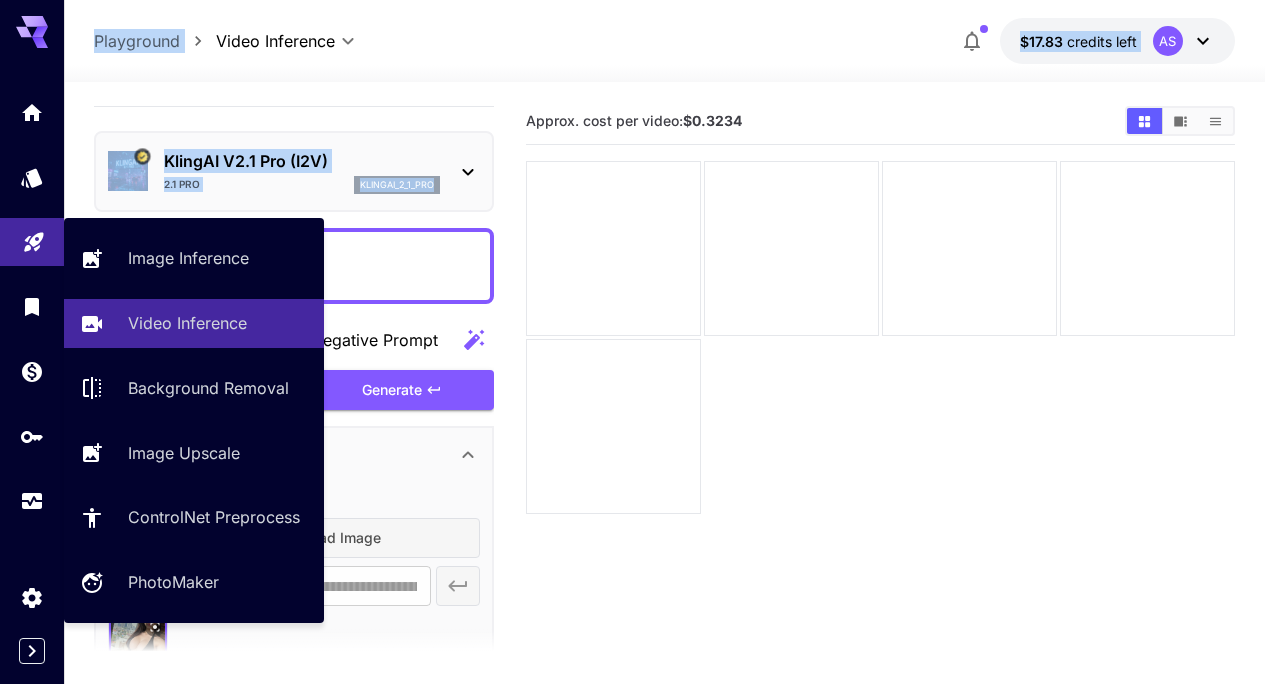 drag, startPoint x: 206, startPoint y: 295, endPoint x: 38, endPoint y: 253, distance: 173.17044 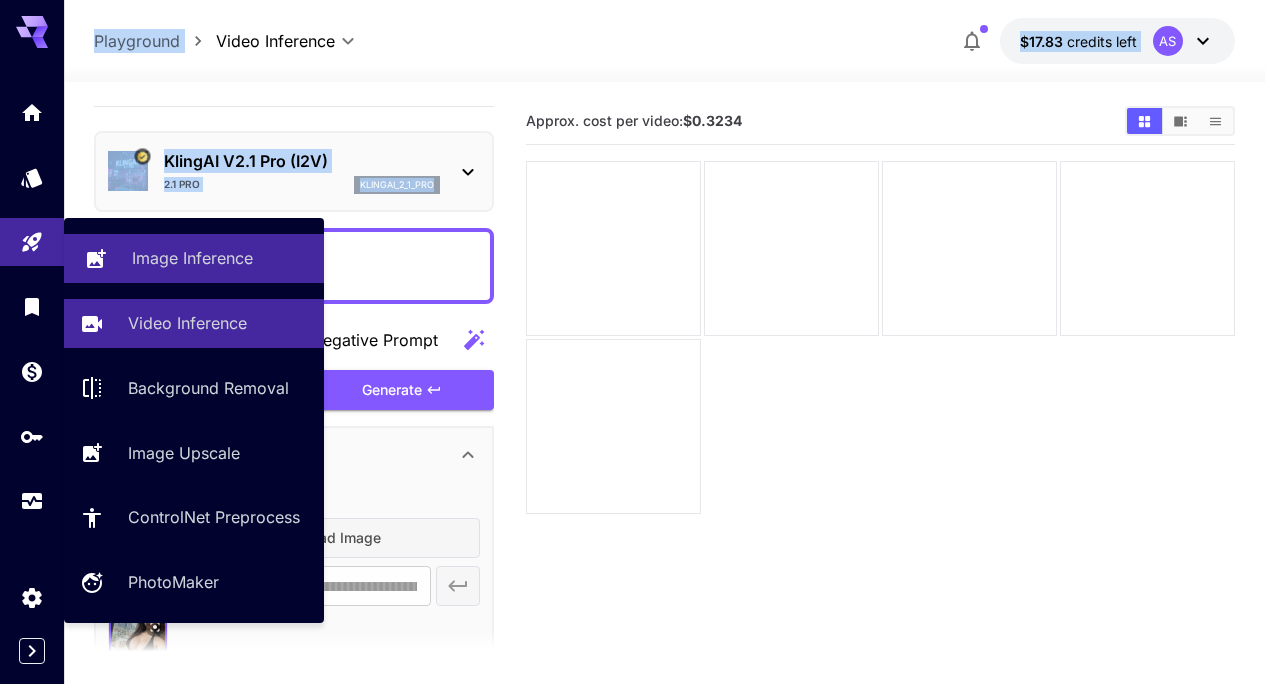 click on "Image Inference" at bounding box center [194, 258] 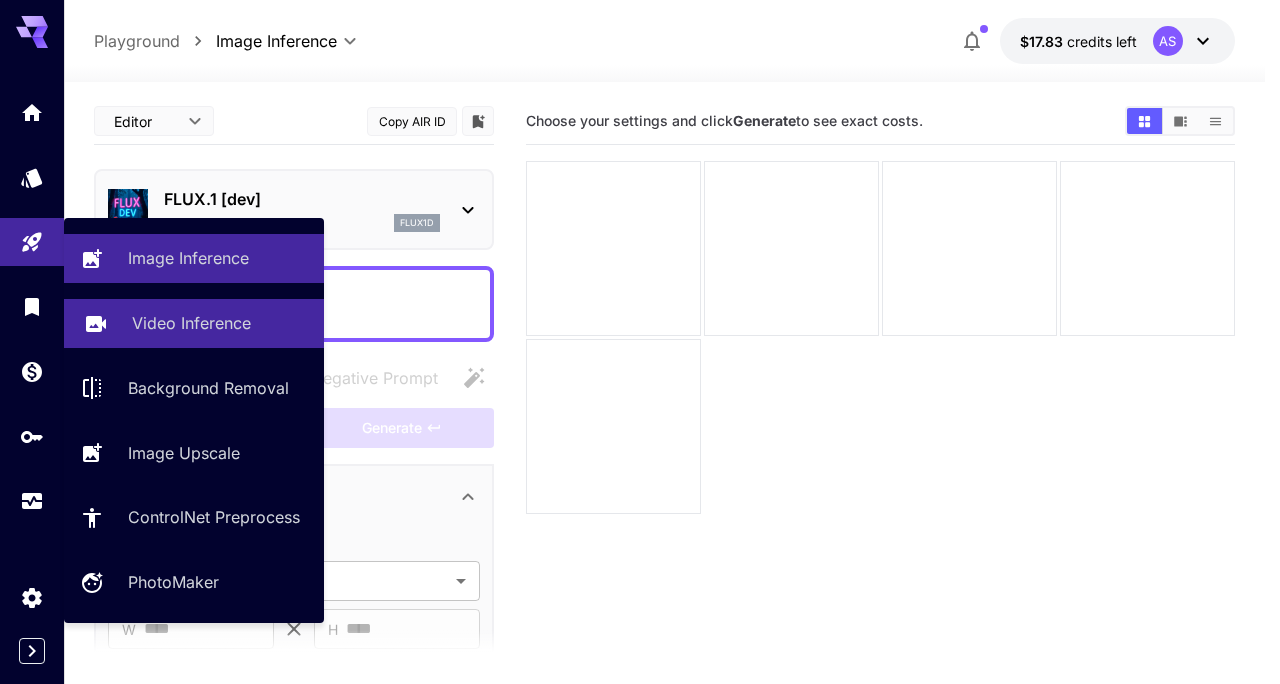click on "Video Inference" at bounding box center (194, 323) 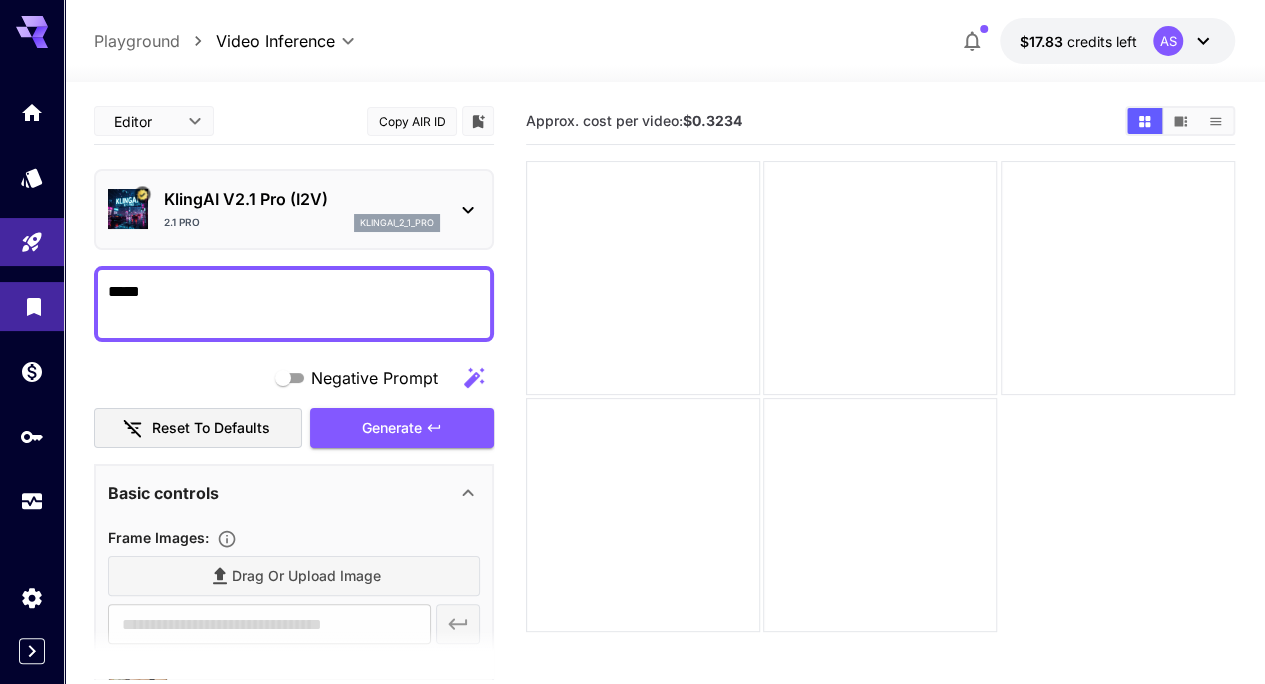drag, startPoint x: 189, startPoint y: 320, endPoint x: 52, endPoint y: 308, distance: 137.52454 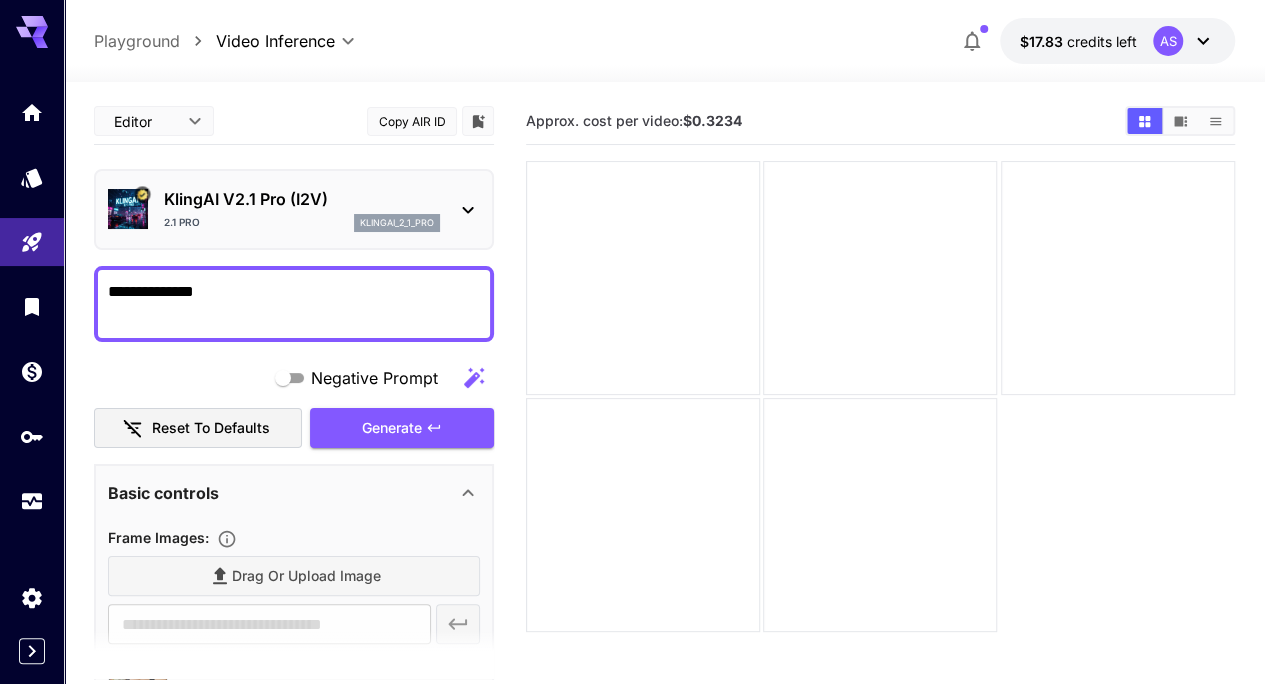 type on "**********" 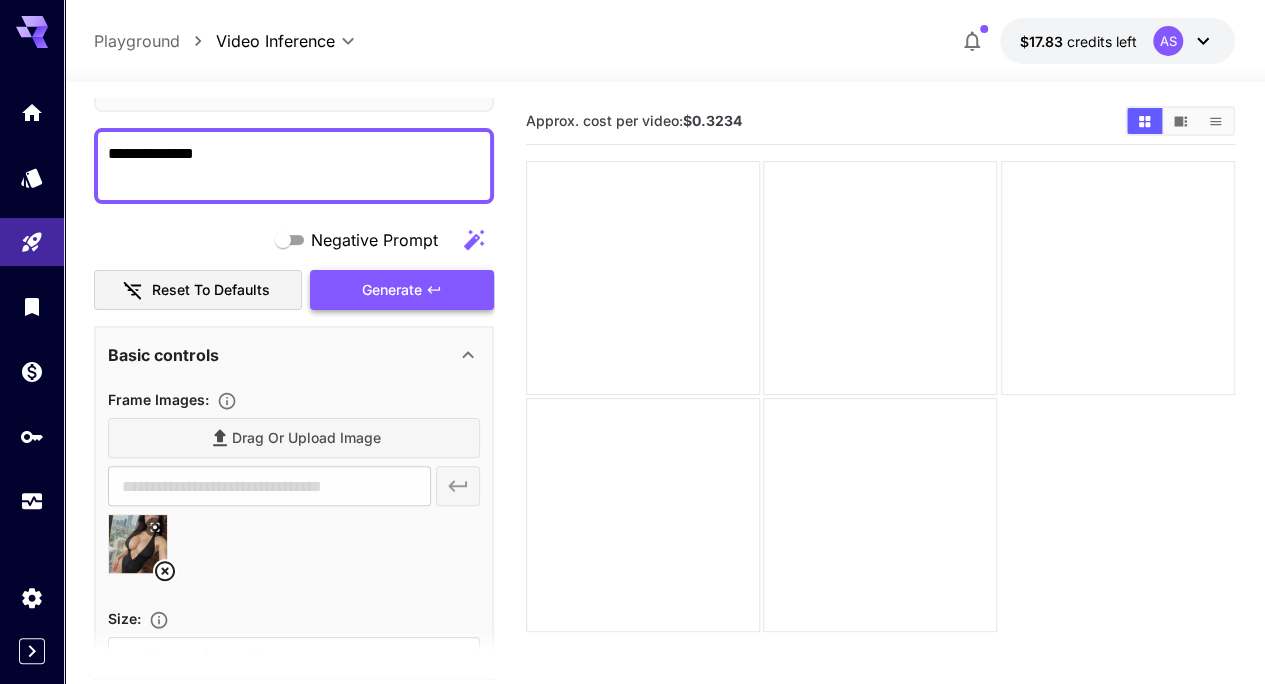 scroll, scrollTop: 38, scrollLeft: 0, axis: vertical 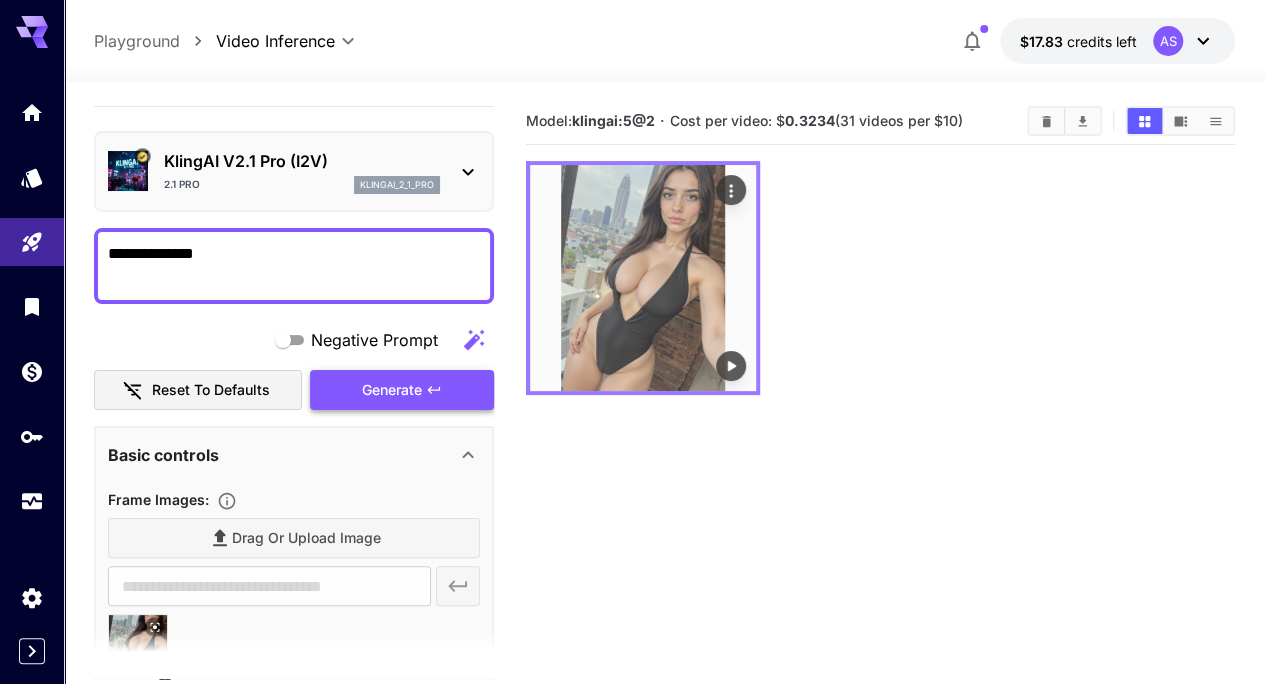 click at bounding box center (643, 278) 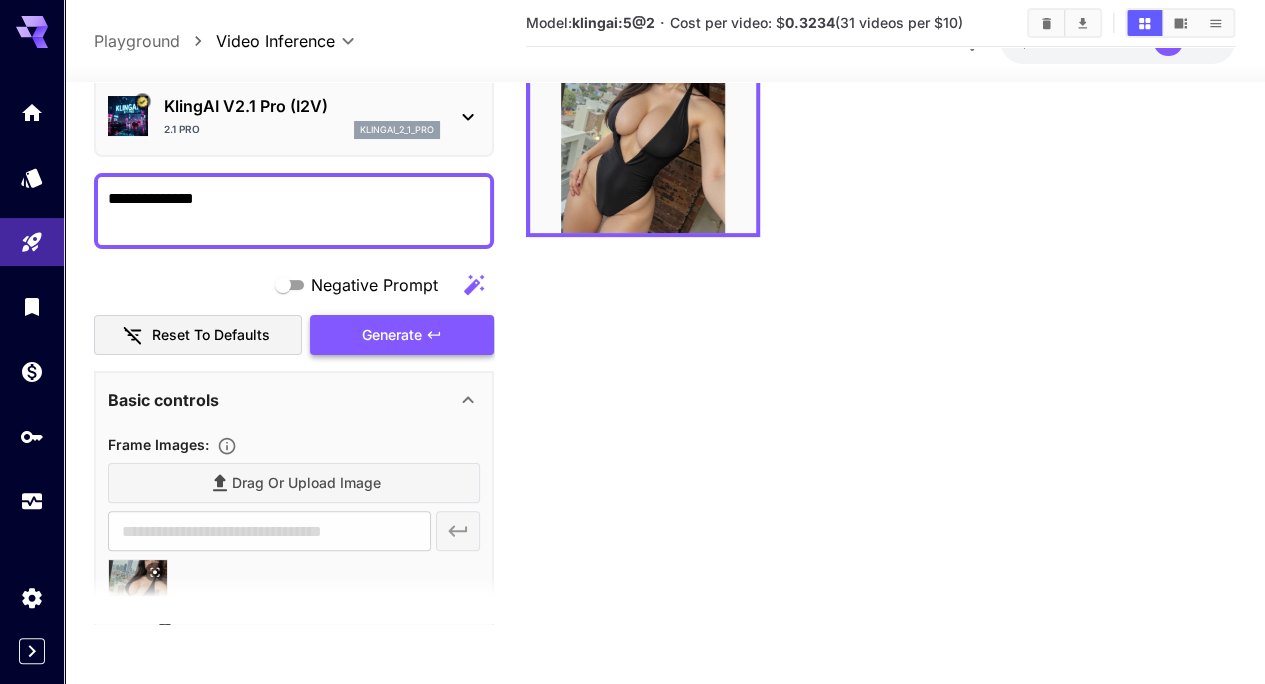 scroll, scrollTop: 0, scrollLeft: 0, axis: both 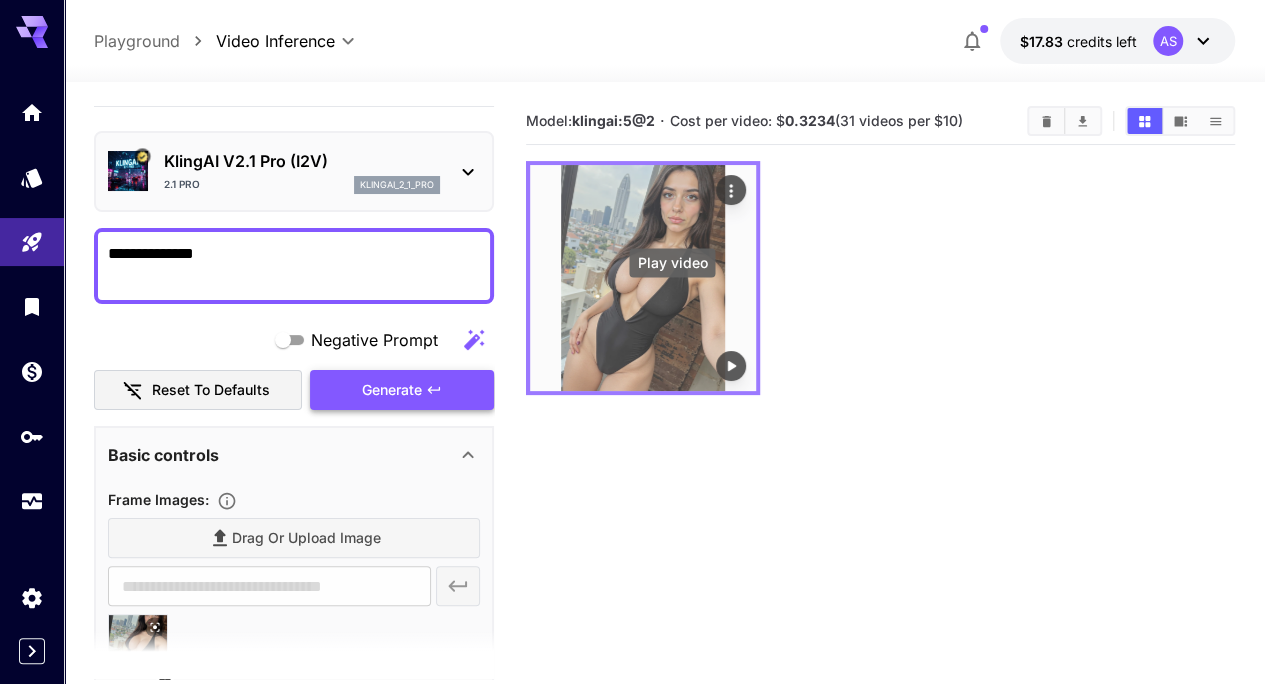 click 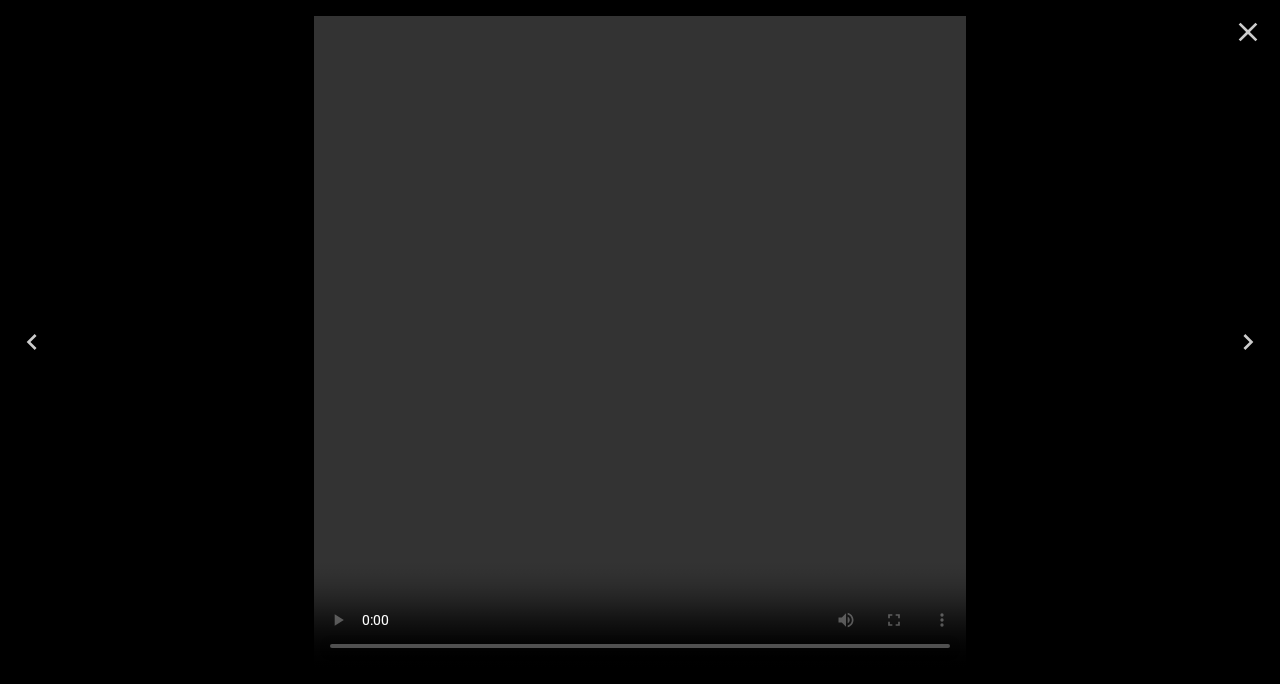click 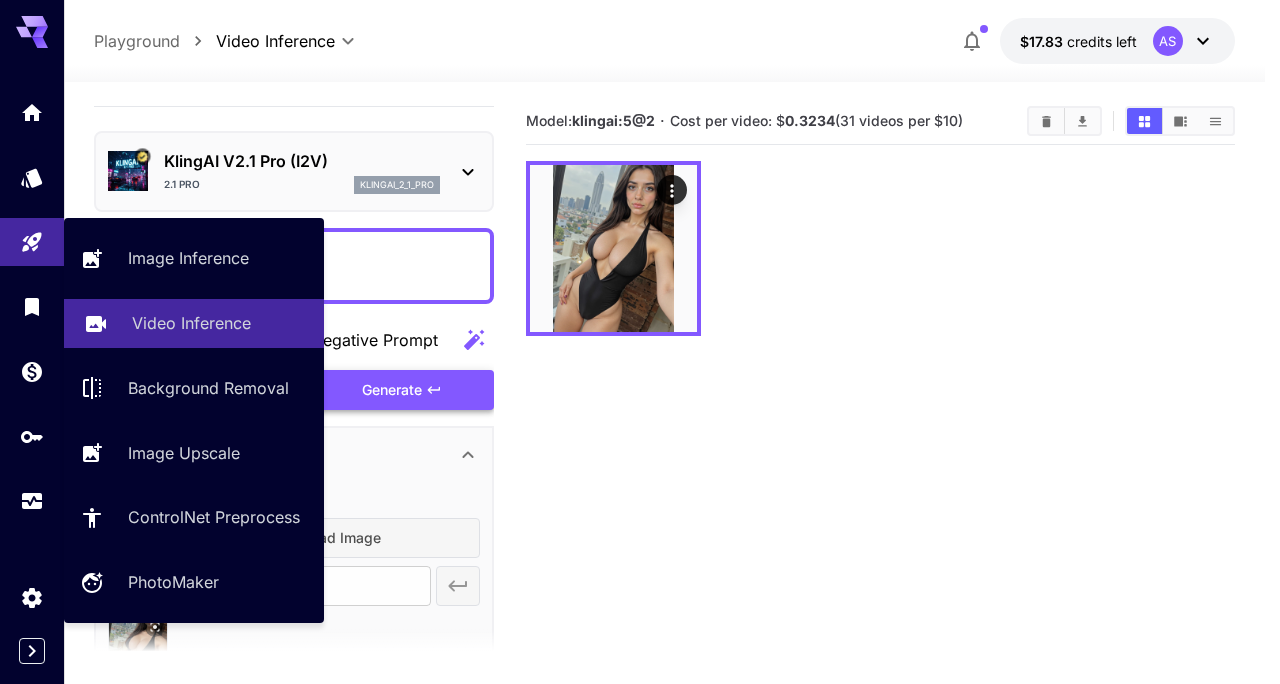 click on "Video Inference" at bounding box center (191, 323) 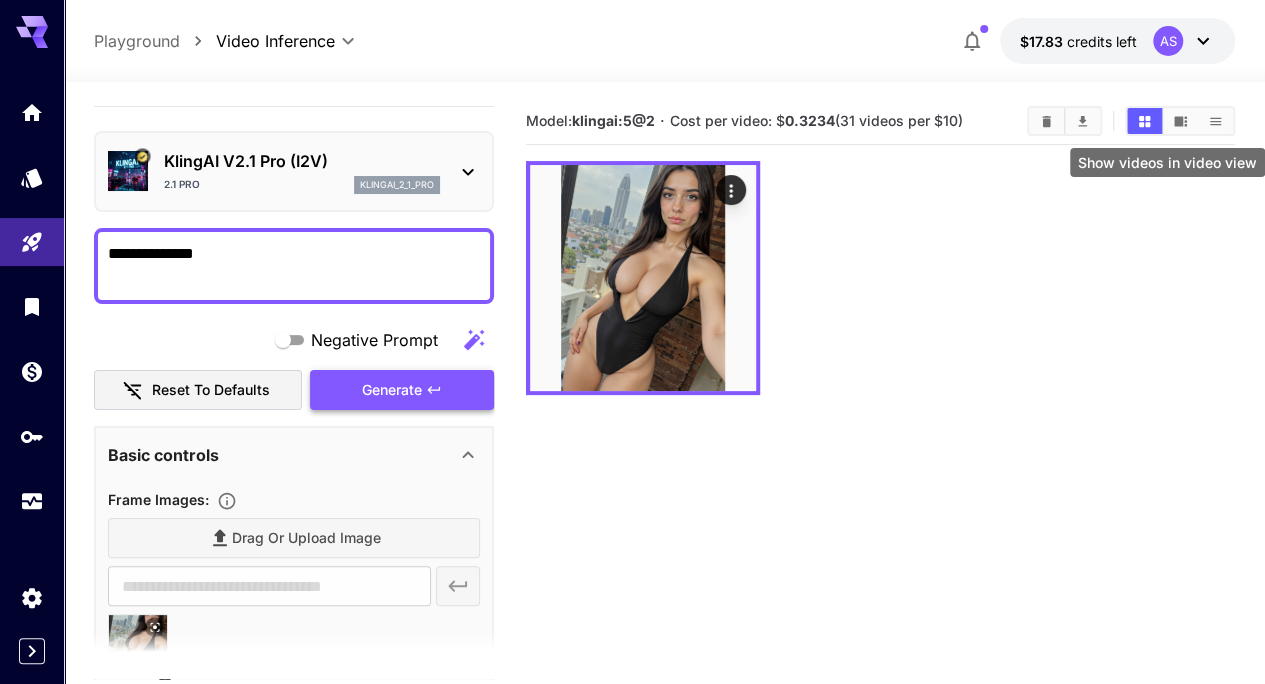 click 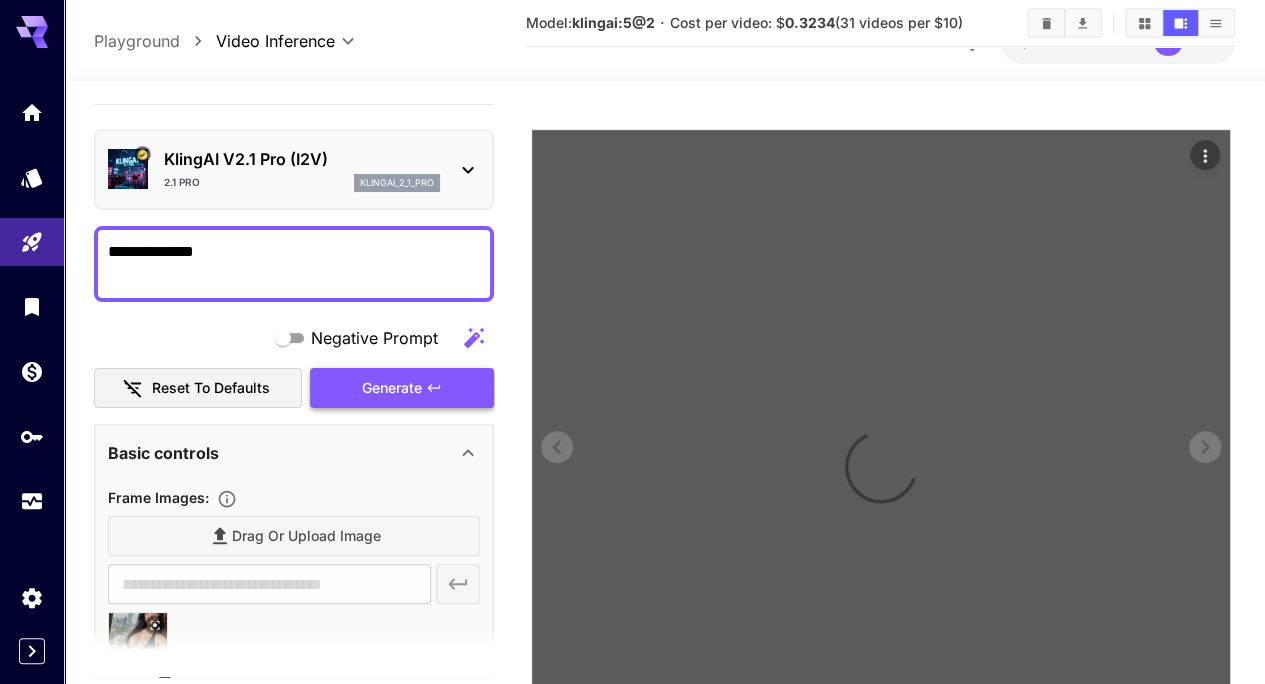scroll, scrollTop: 404, scrollLeft: 0, axis: vertical 